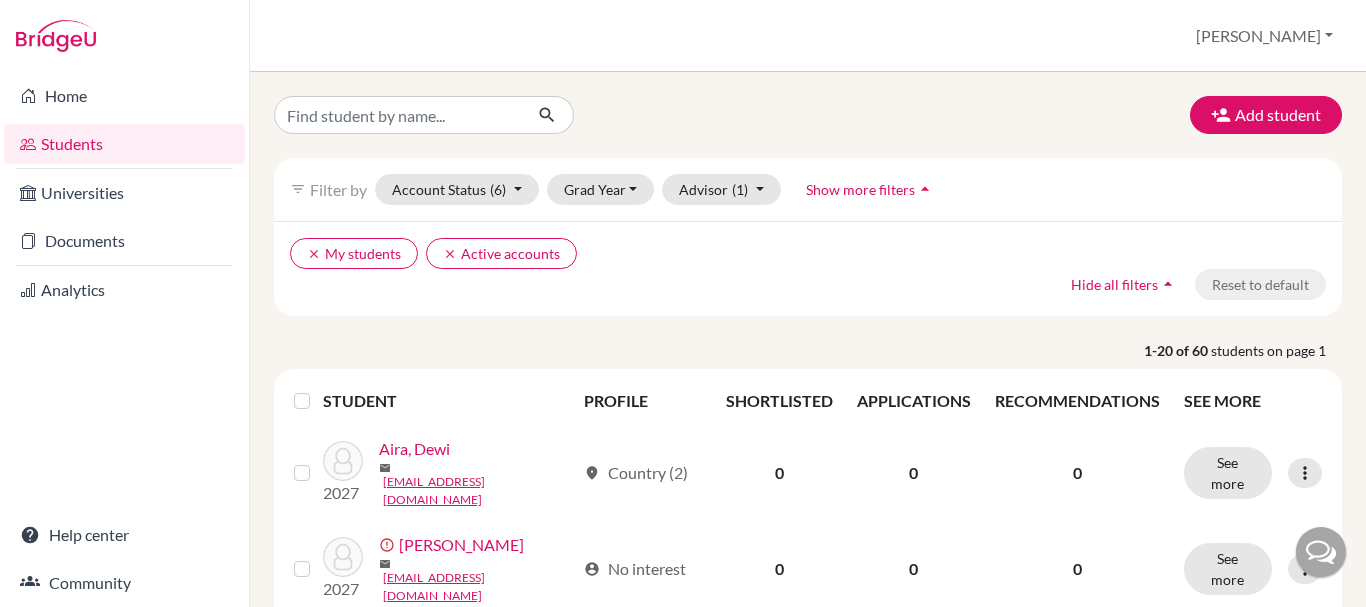 scroll, scrollTop: 0, scrollLeft: 0, axis: both 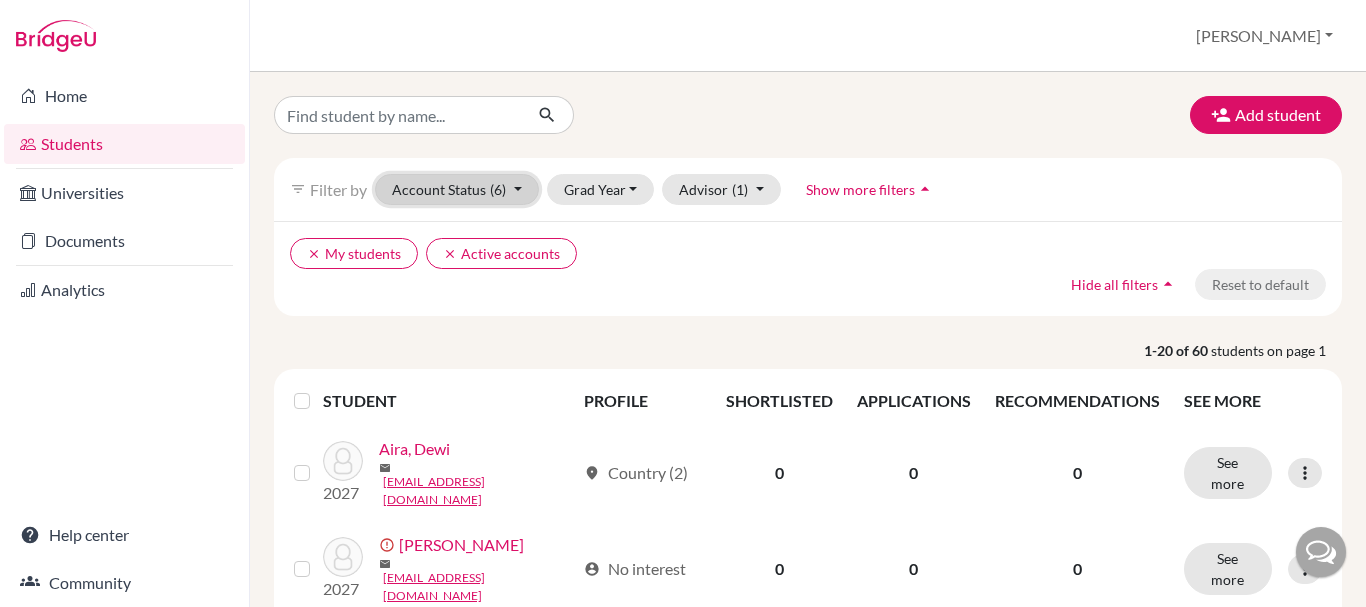 click on "Account Status (6)" at bounding box center (457, 189) 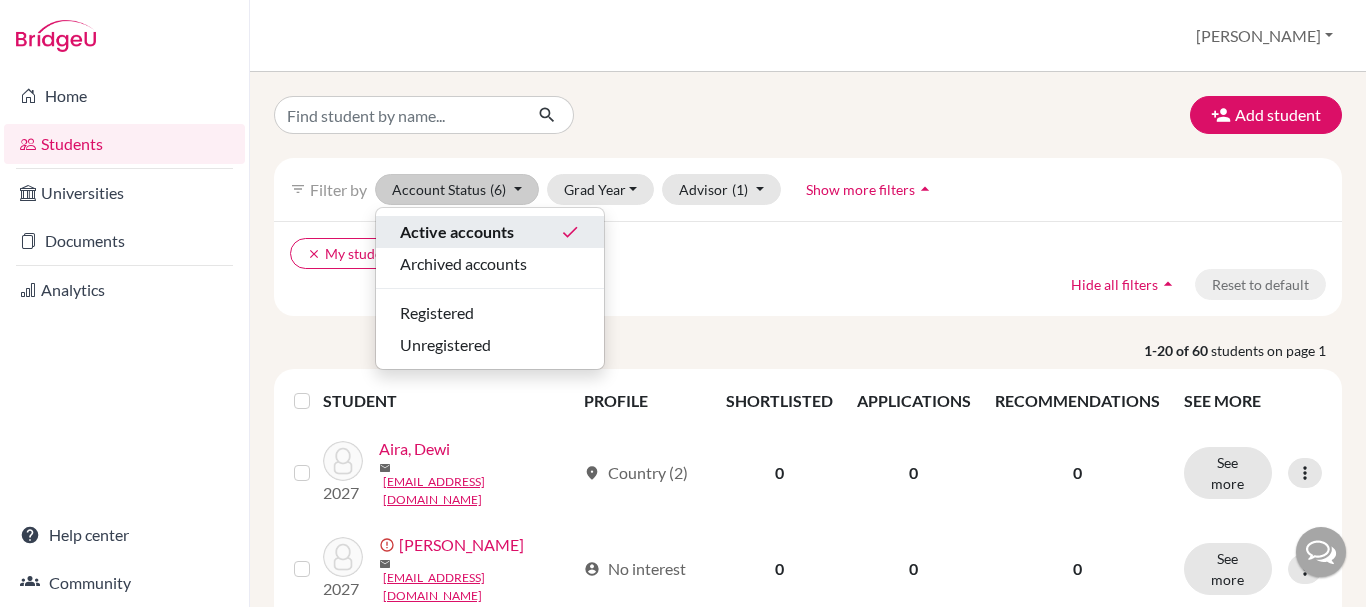click on "Active accounts" at bounding box center (457, 232) 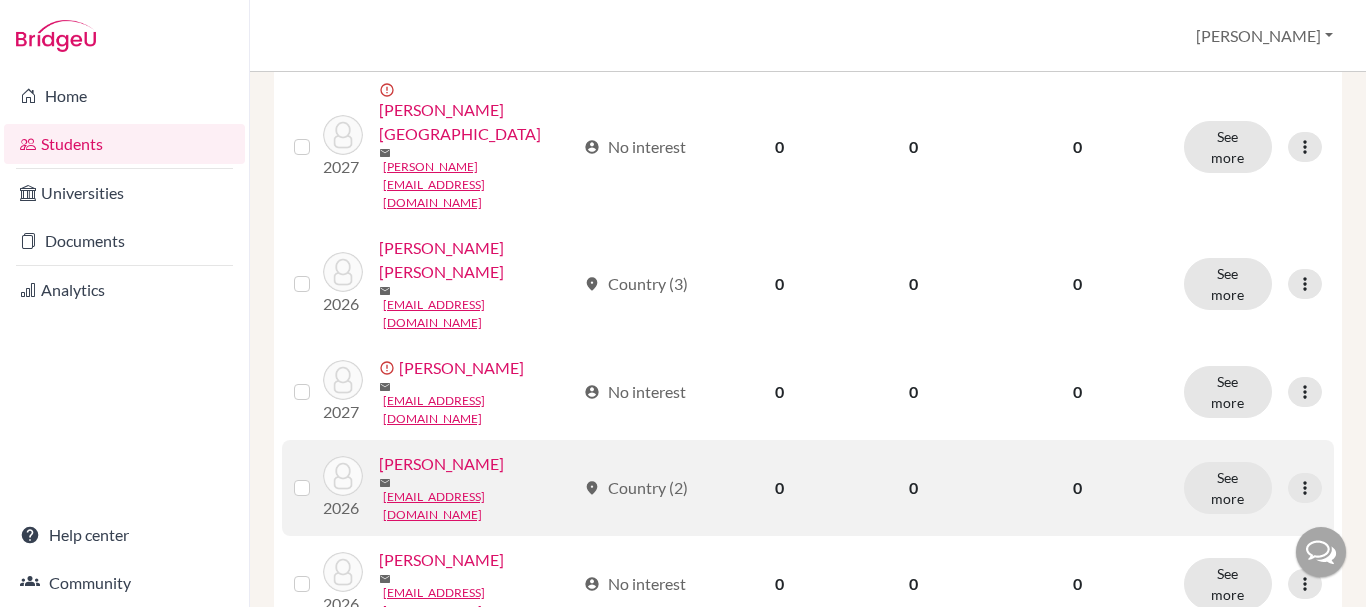 scroll, scrollTop: 1740, scrollLeft: 0, axis: vertical 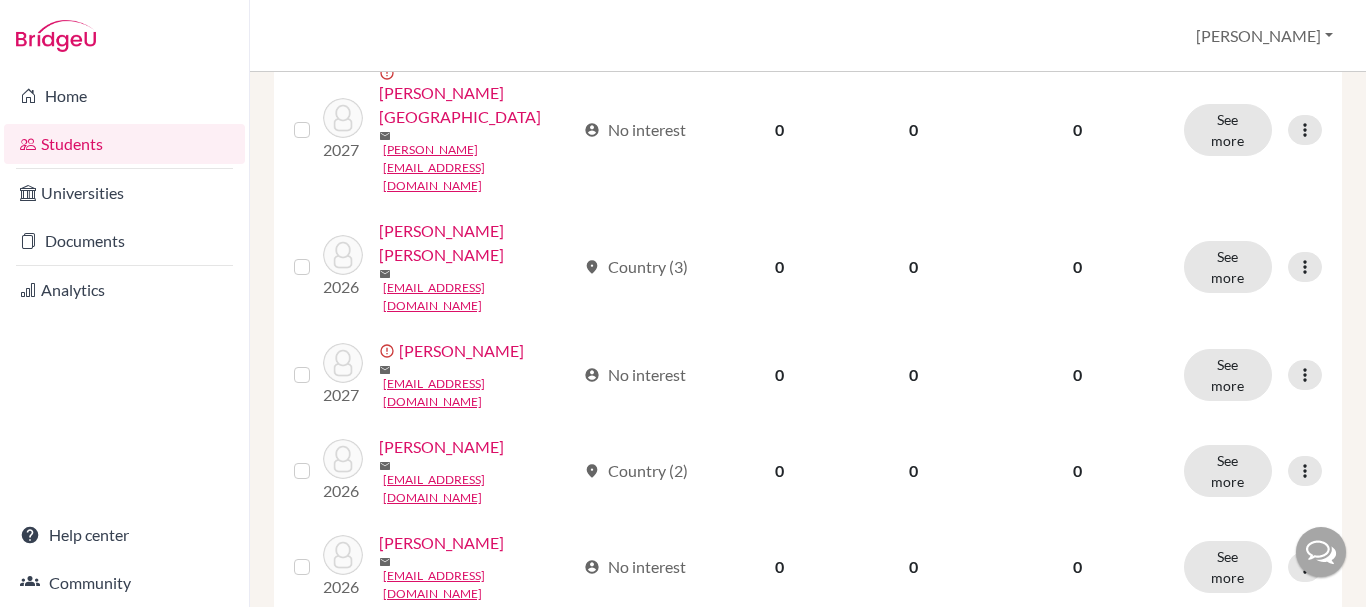 click on "2" at bounding box center [777, 940] 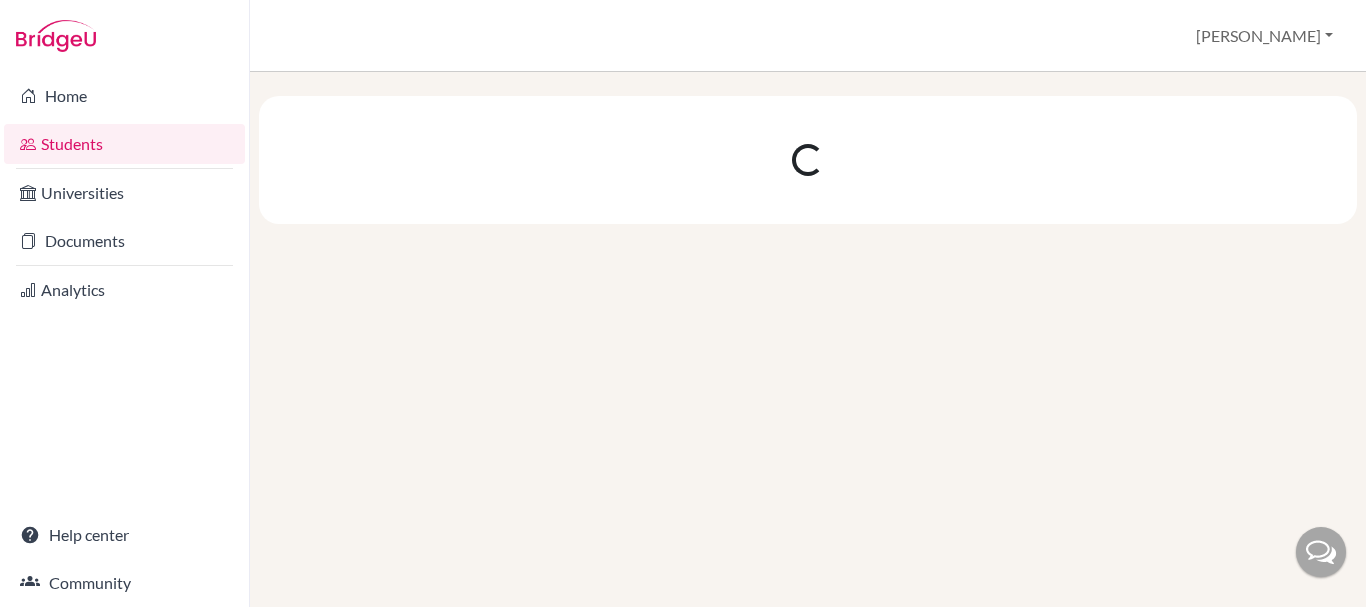 scroll, scrollTop: 0, scrollLeft: 0, axis: both 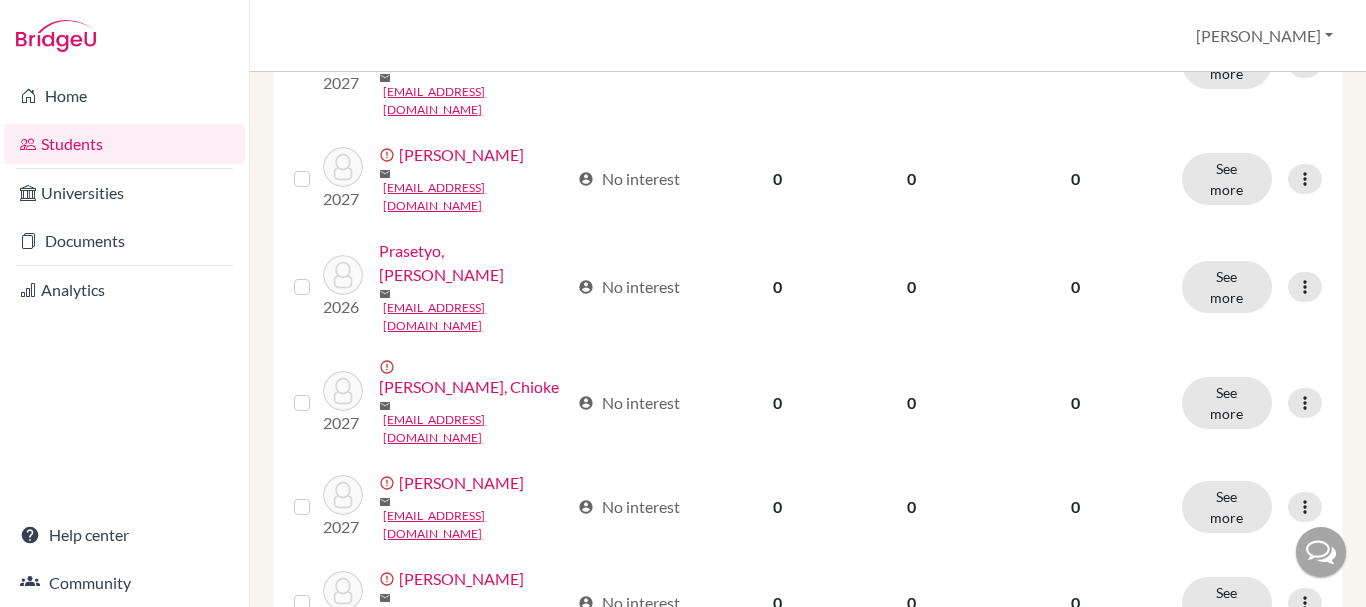 click on "3" at bounding box center (842, 798) 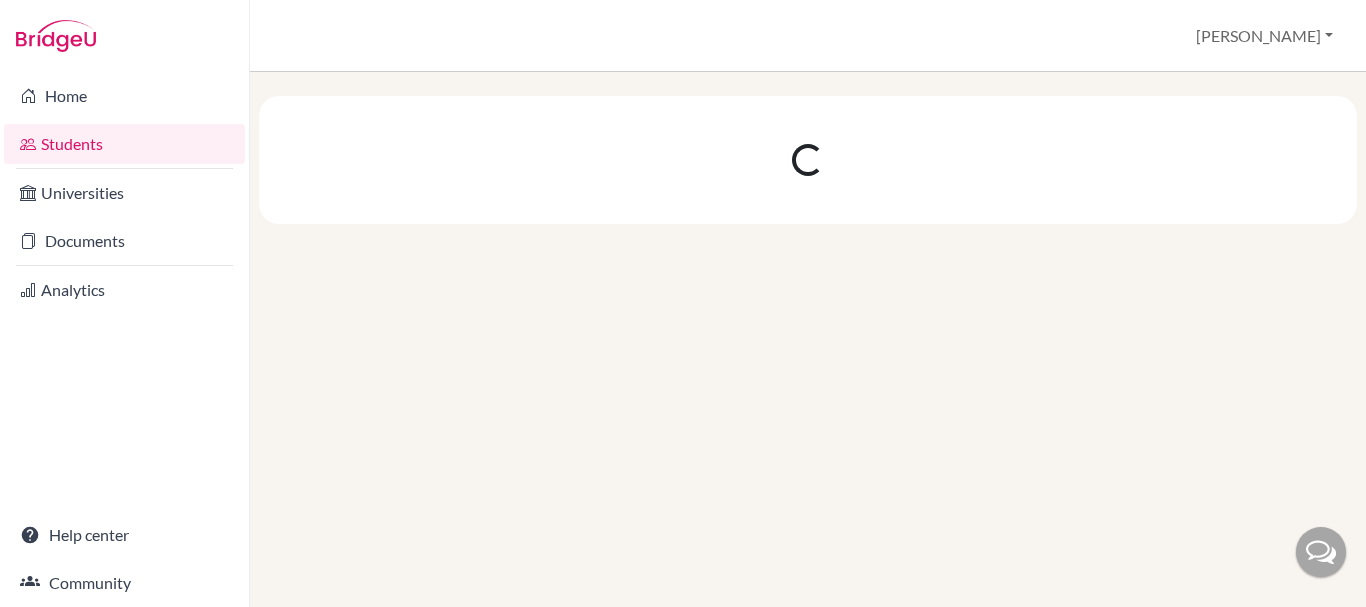 scroll, scrollTop: 0, scrollLeft: 0, axis: both 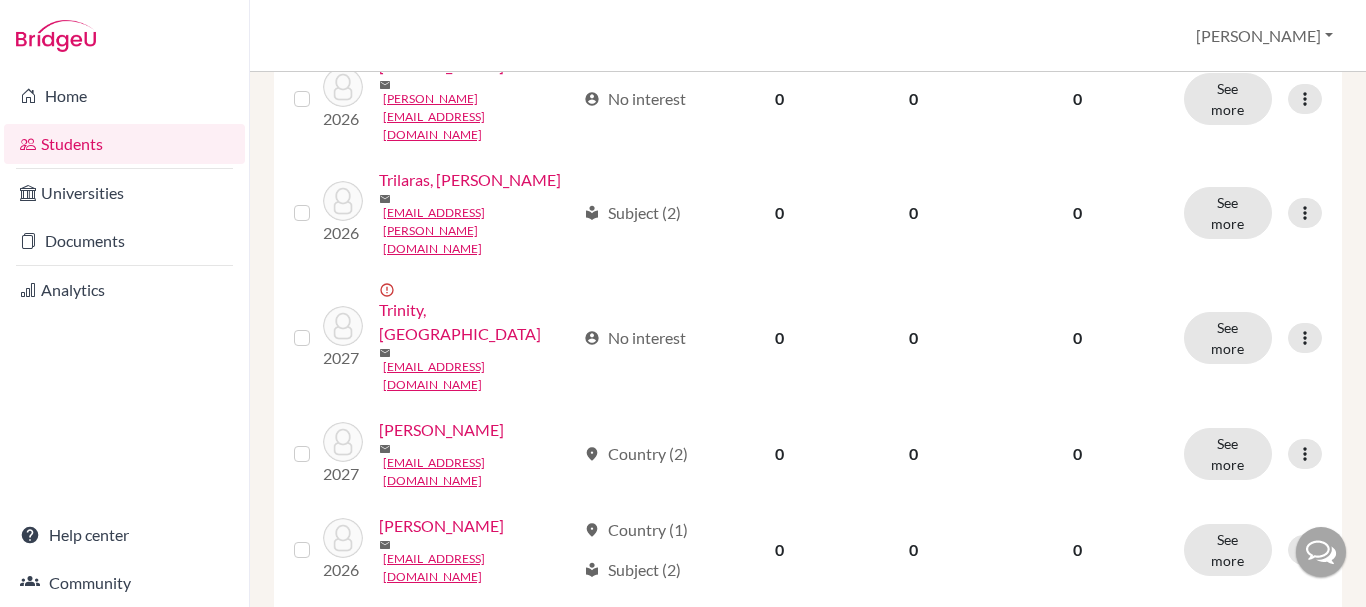 click on "2" at bounding box center [839, 859] 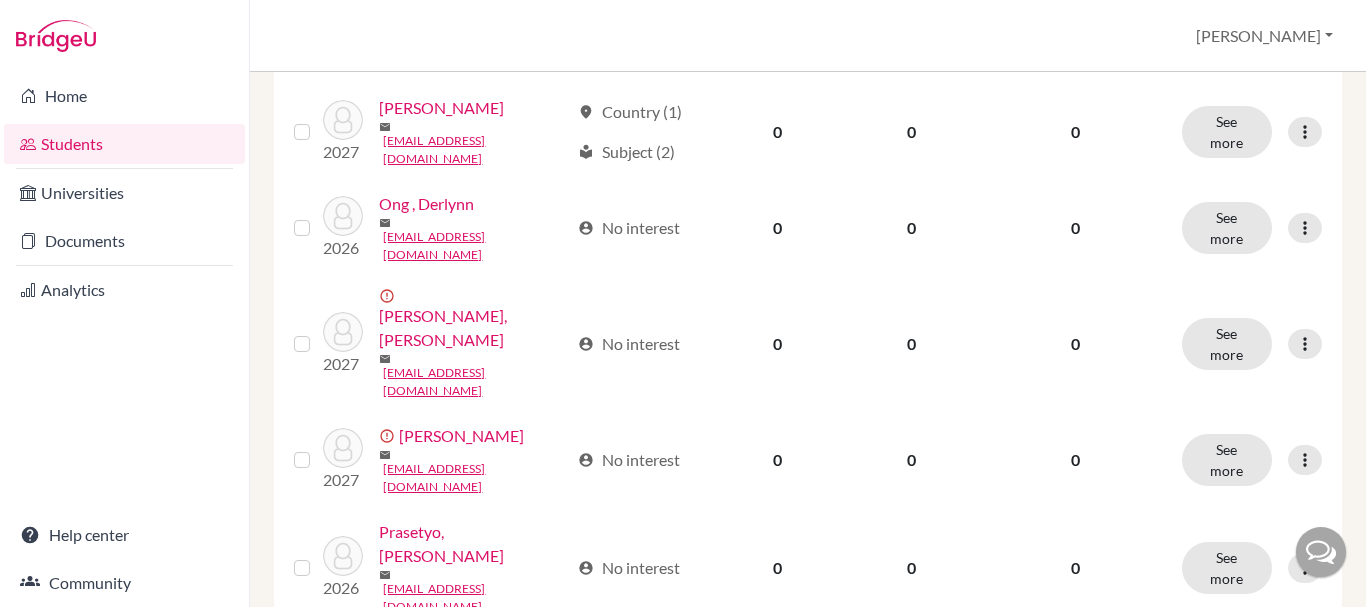 scroll, scrollTop: 1440, scrollLeft: 0, axis: vertical 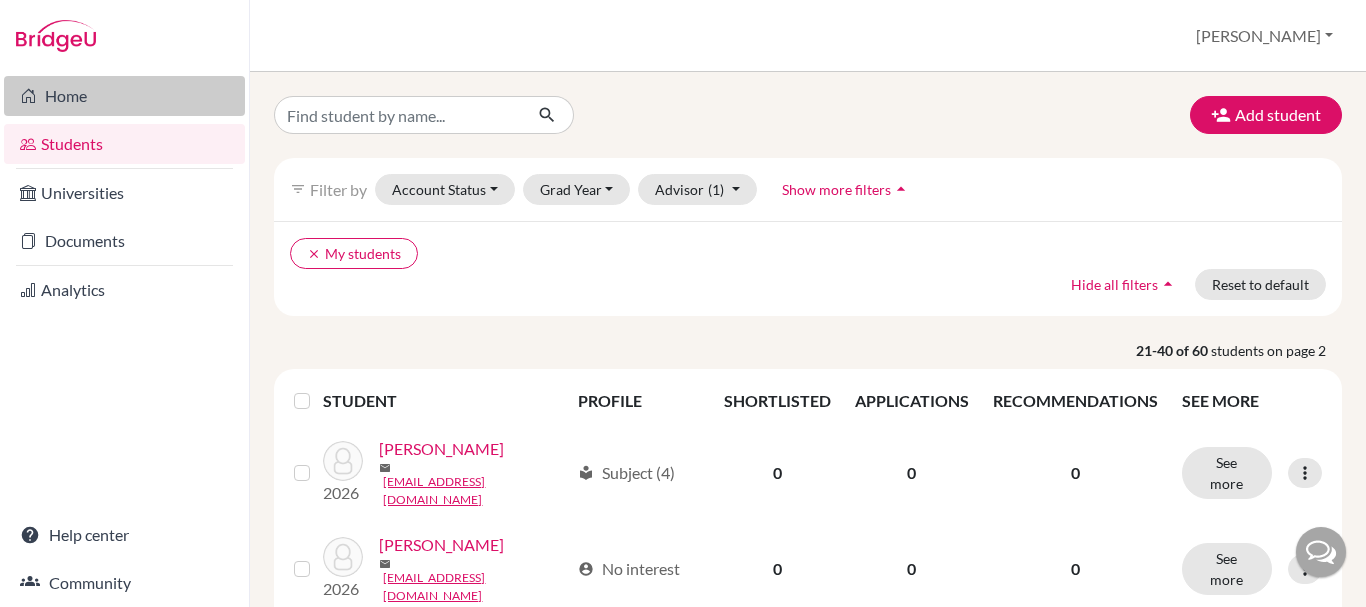 click on "Home" at bounding box center (124, 96) 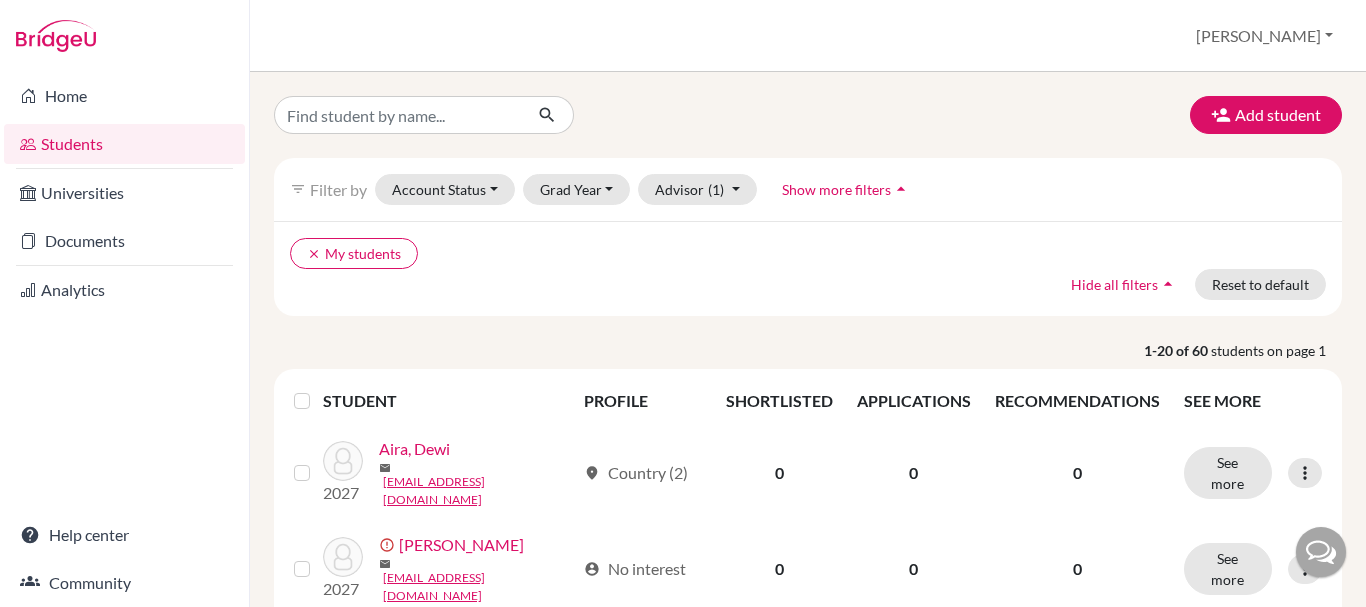 scroll, scrollTop: 0, scrollLeft: 0, axis: both 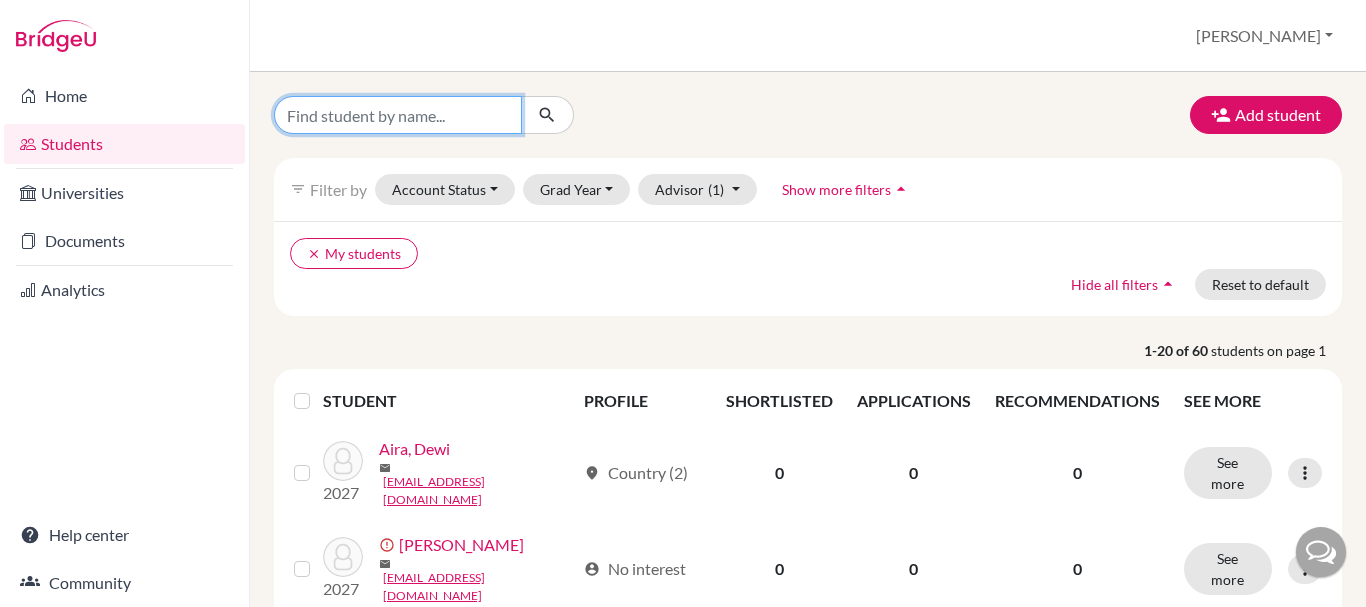 click at bounding box center (398, 115) 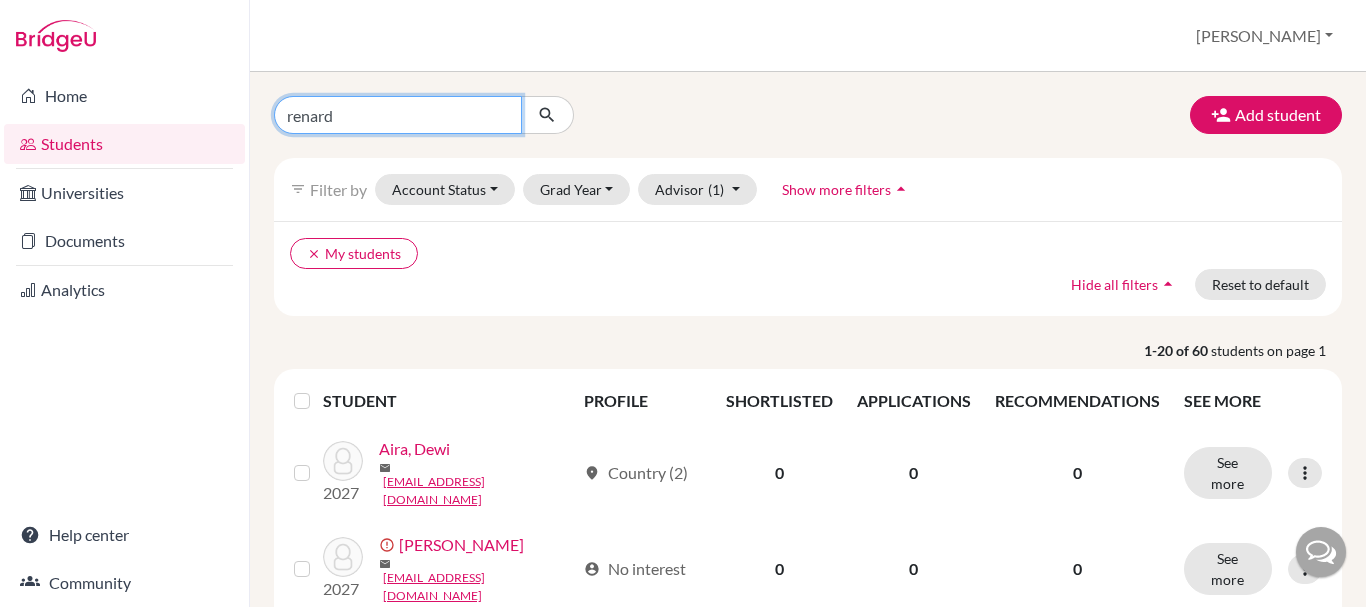type on "renard" 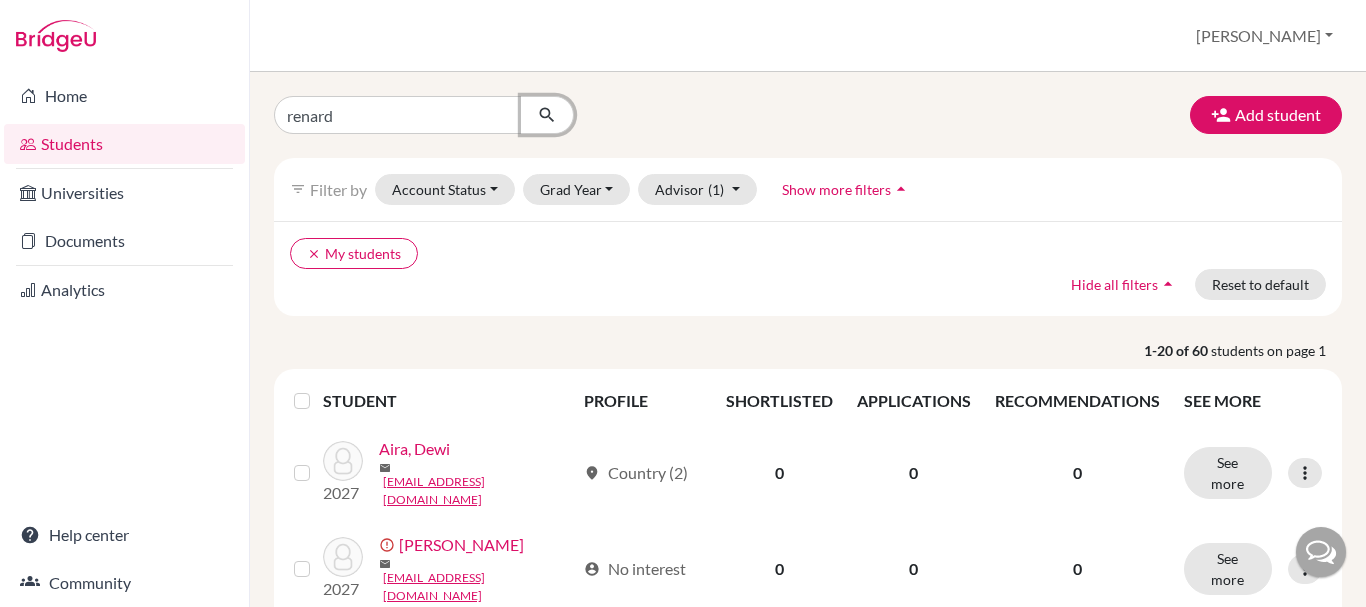 click at bounding box center [547, 115] 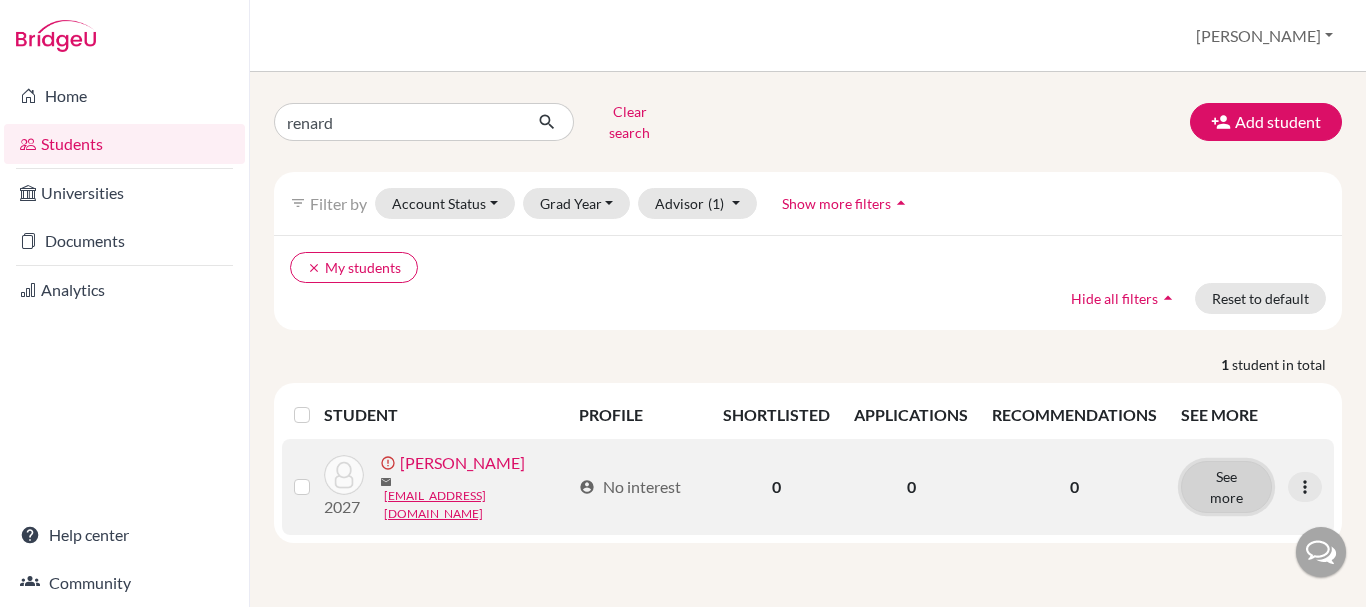 click on "See more" at bounding box center [1226, 487] 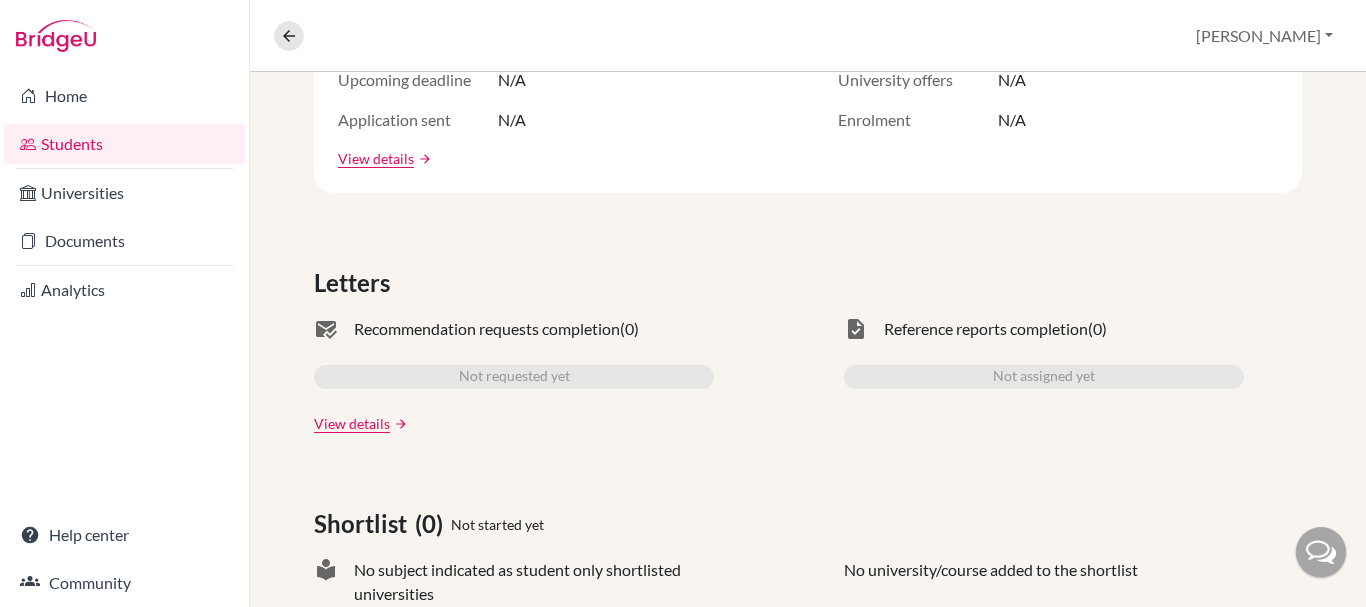 scroll, scrollTop: 0, scrollLeft: 0, axis: both 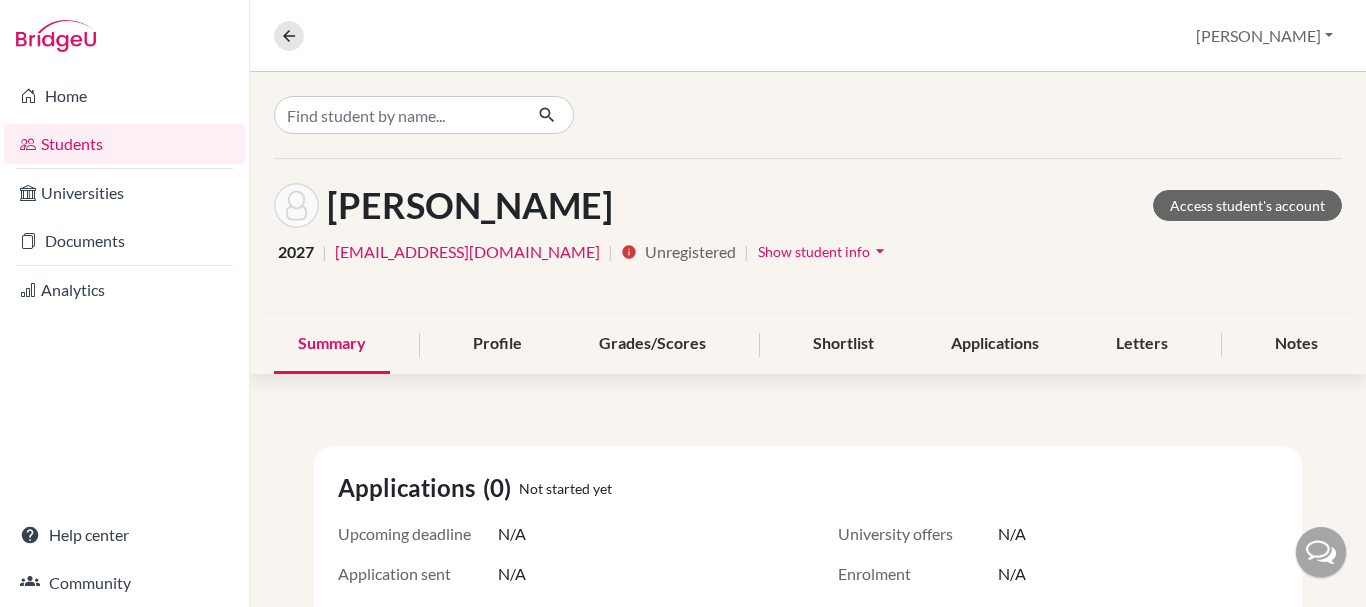 click on "Show student info" at bounding box center (814, 251) 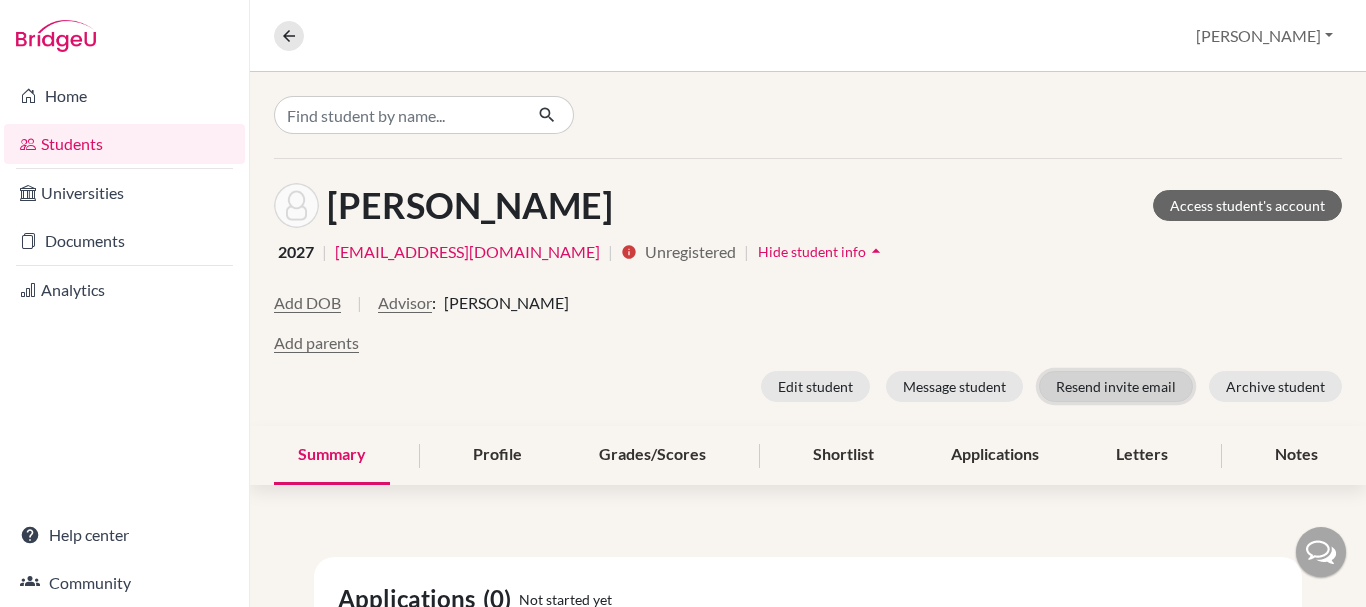 click on "Resend invite email" 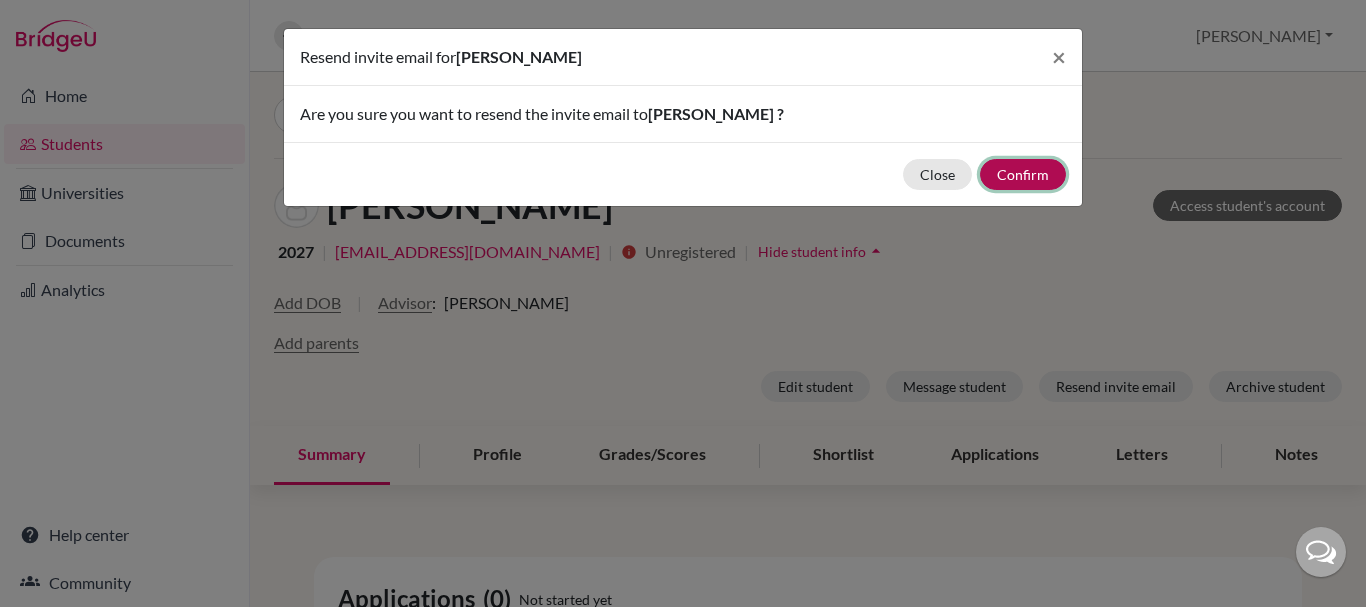 click on "Confirm" at bounding box center (1023, 174) 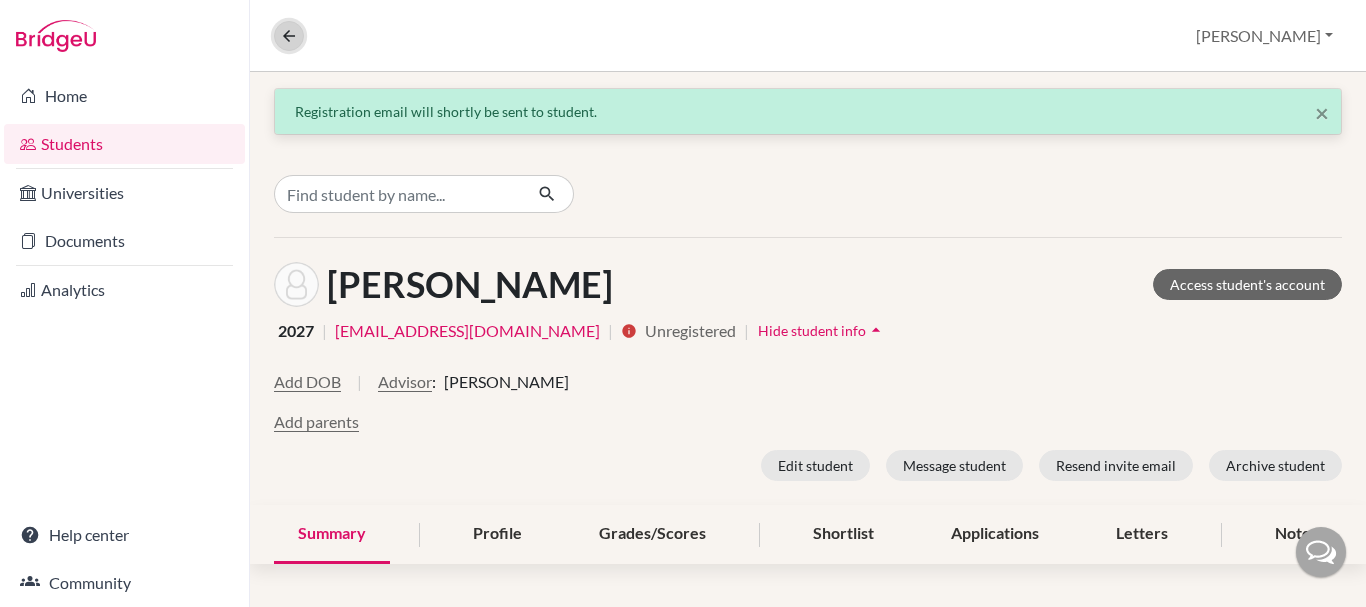 click at bounding box center (289, 36) 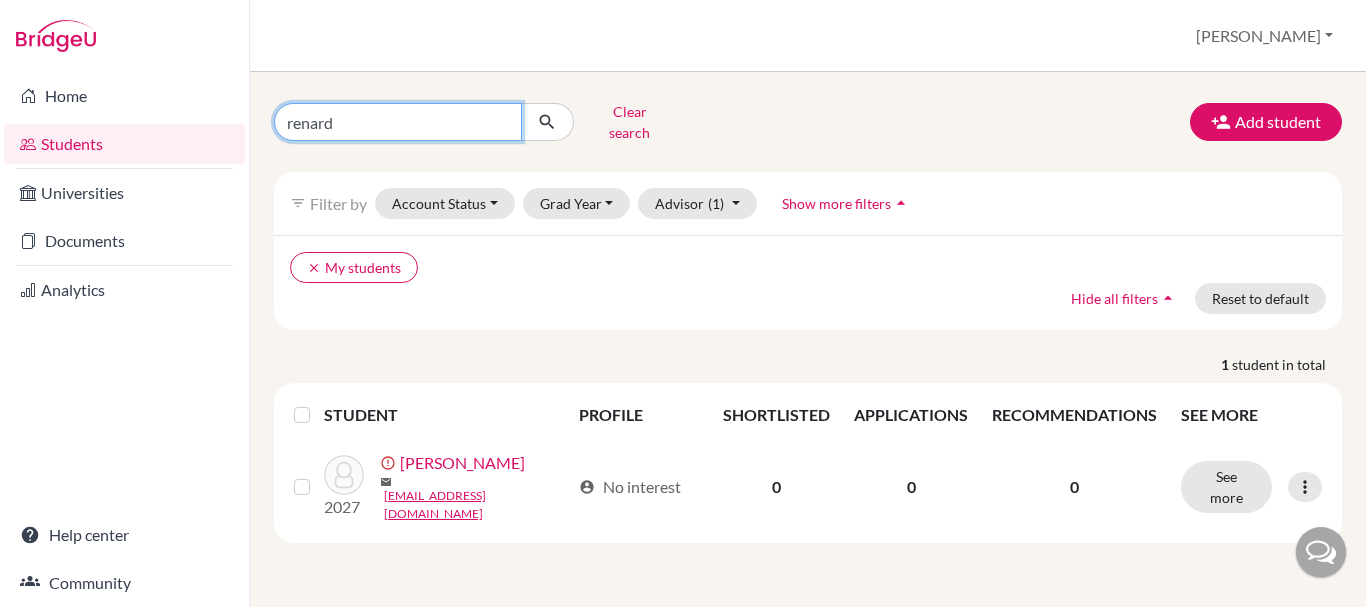 click on "renard" at bounding box center [398, 122] 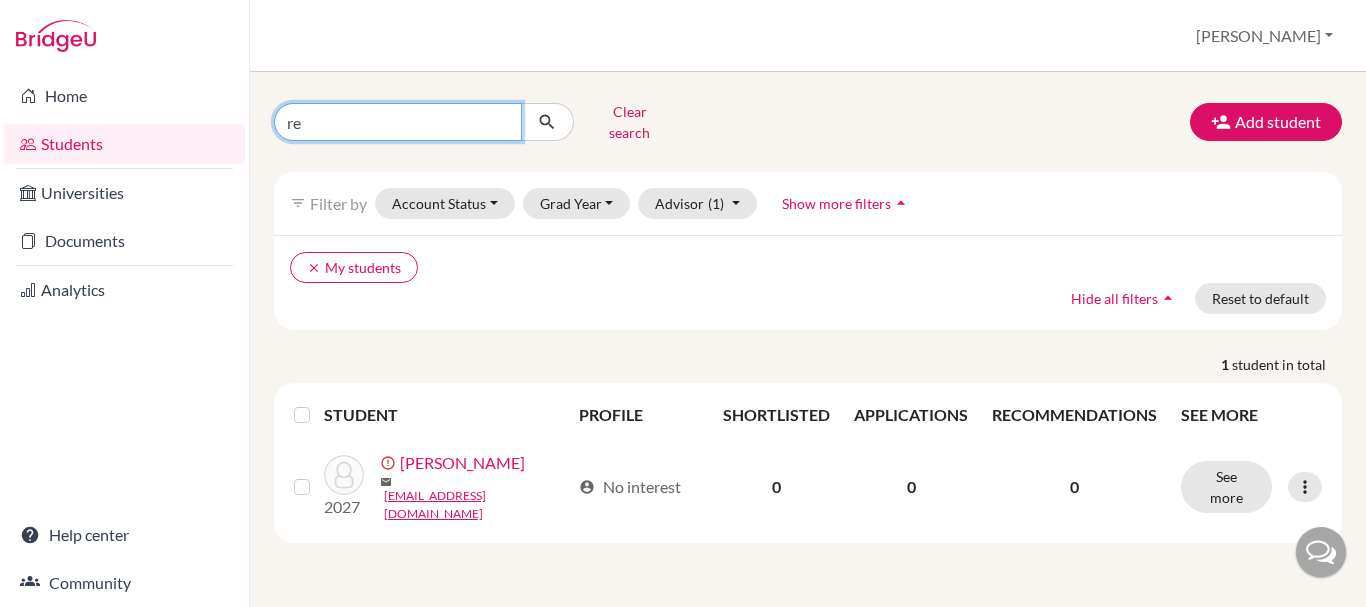 type on "r" 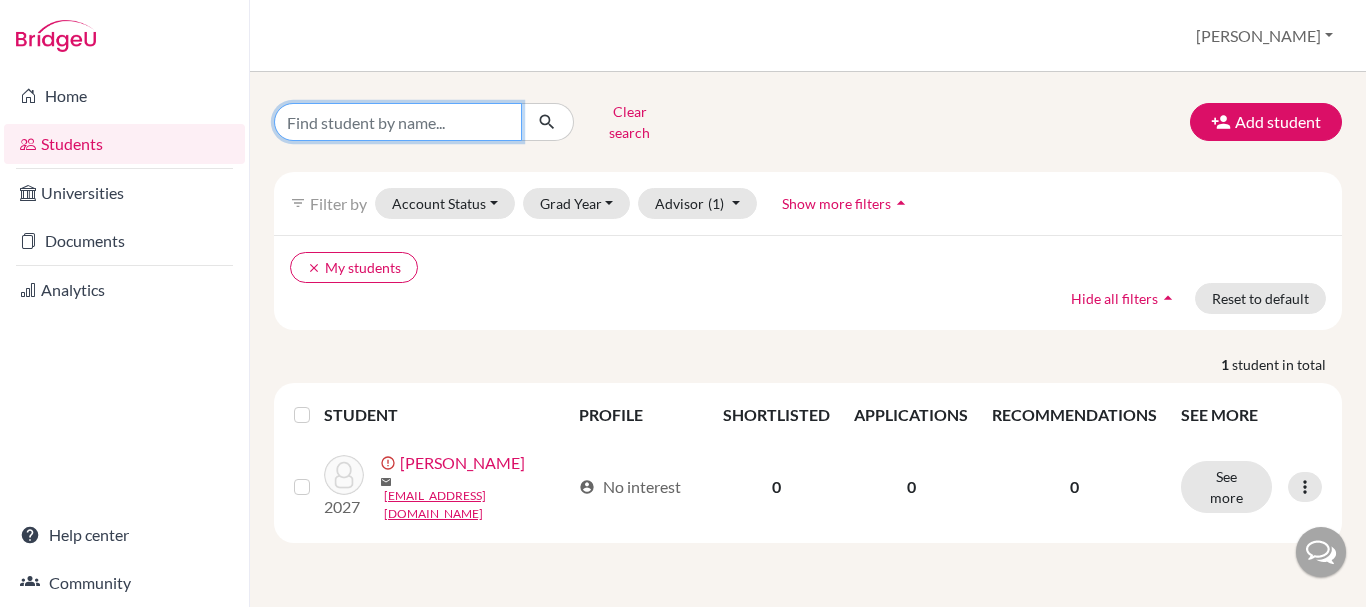 type 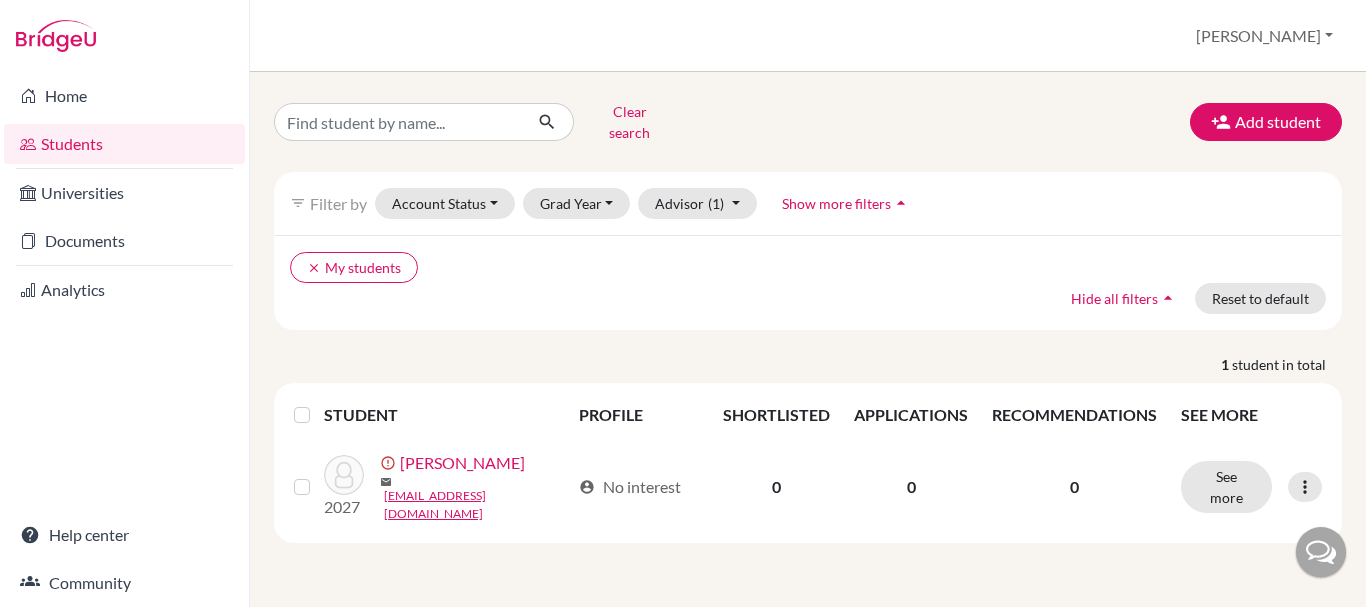 click on "Students" at bounding box center [124, 144] 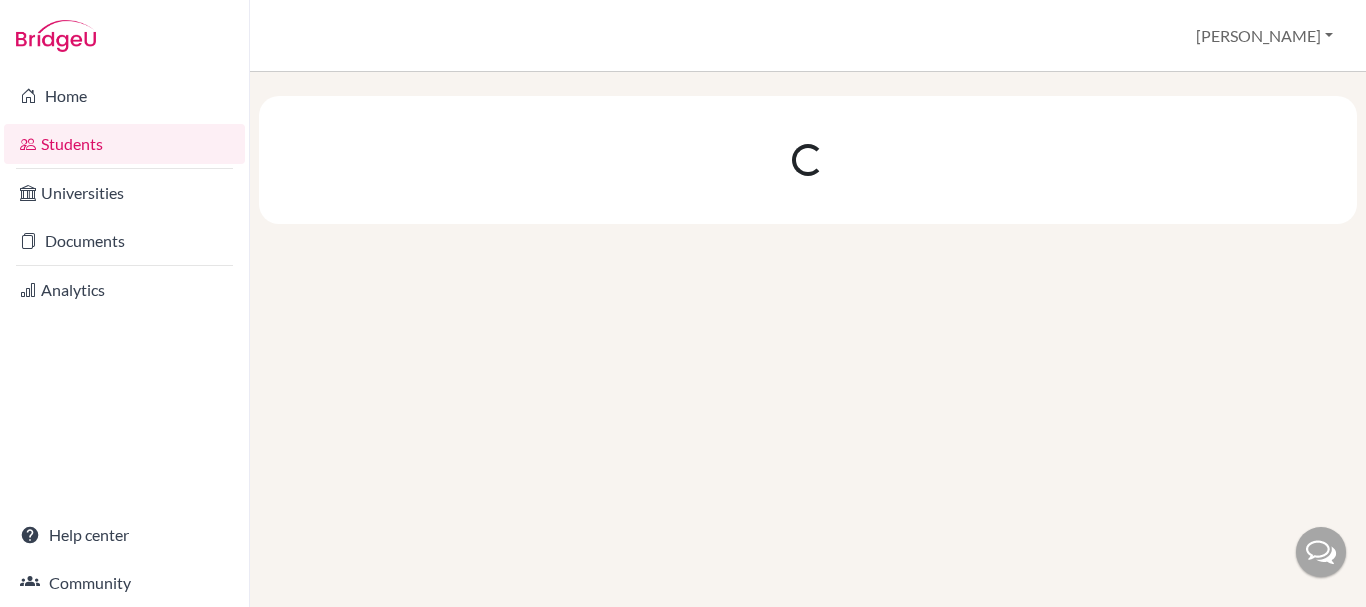 scroll, scrollTop: 0, scrollLeft: 0, axis: both 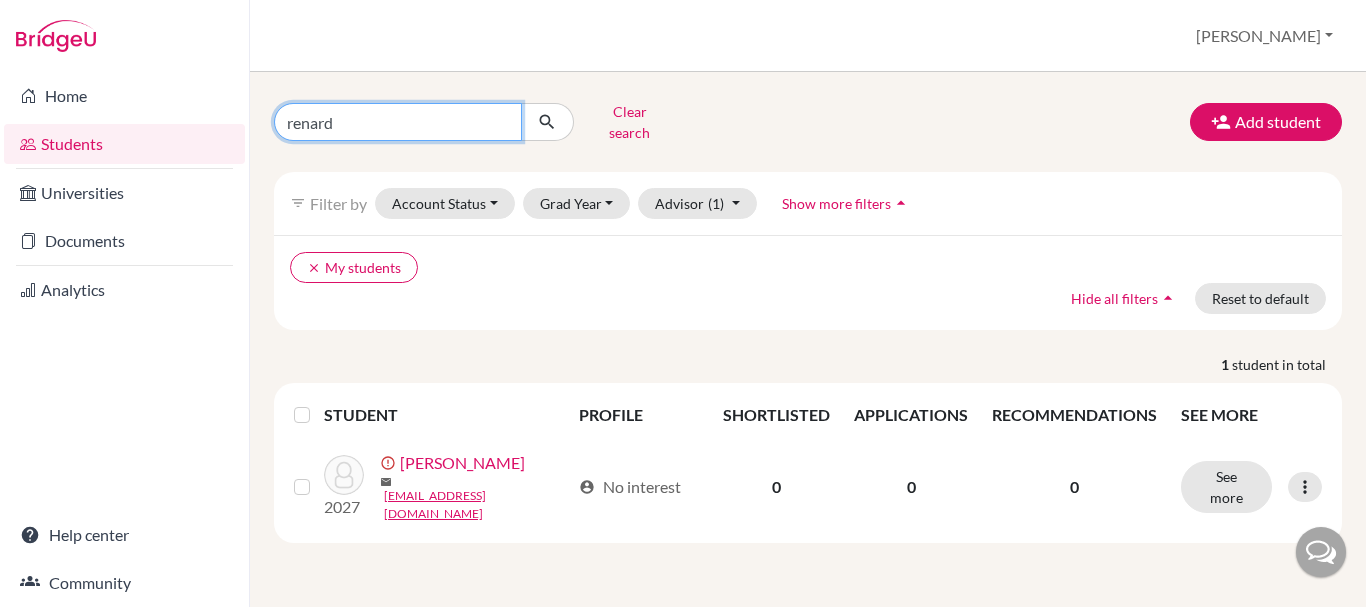 click on "renard" at bounding box center (398, 122) 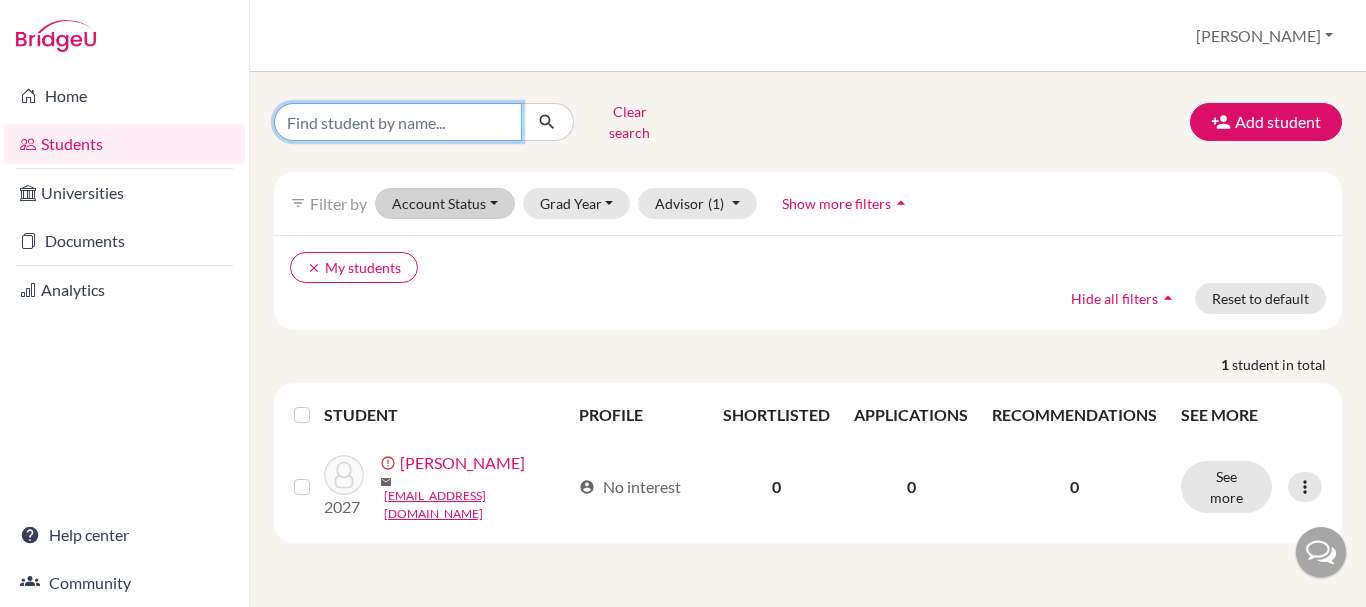 type 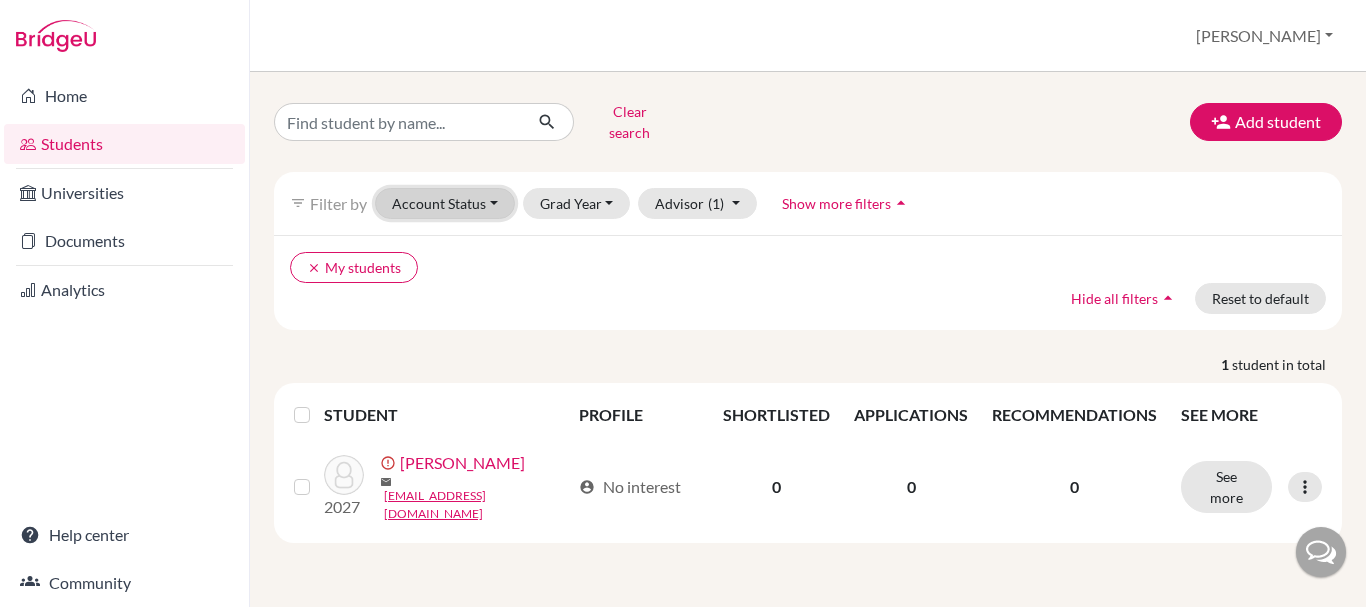 click on "Account Status" at bounding box center (445, 203) 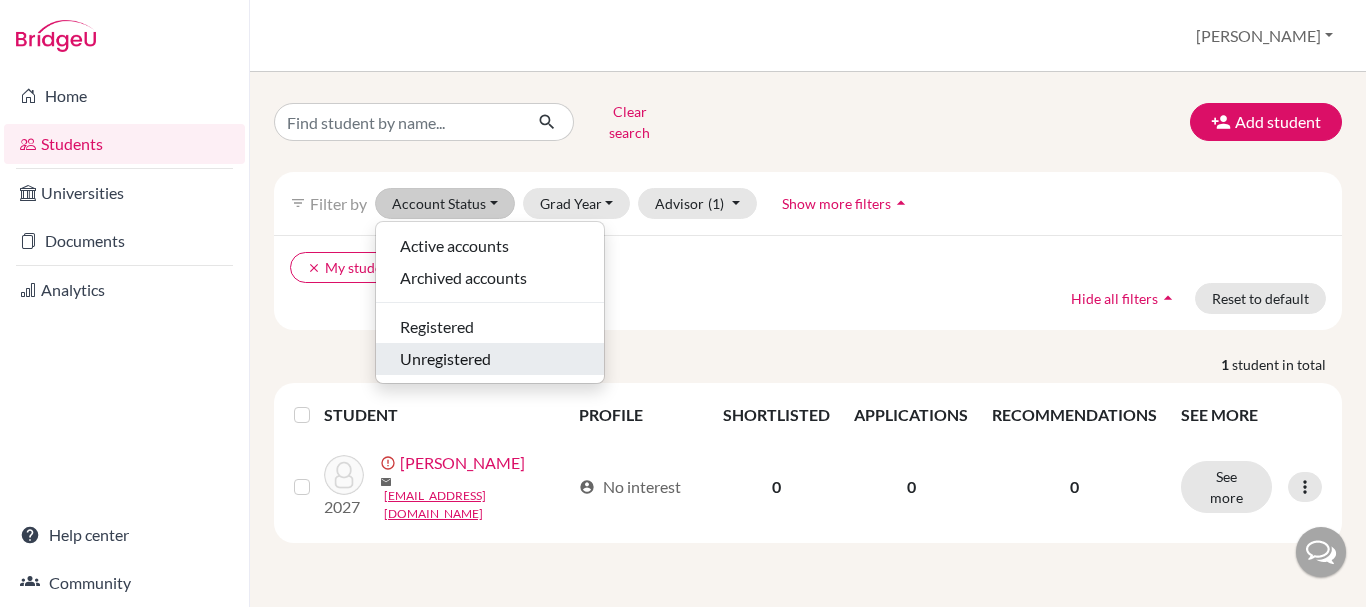 click on "Unregistered" at bounding box center [445, 359] 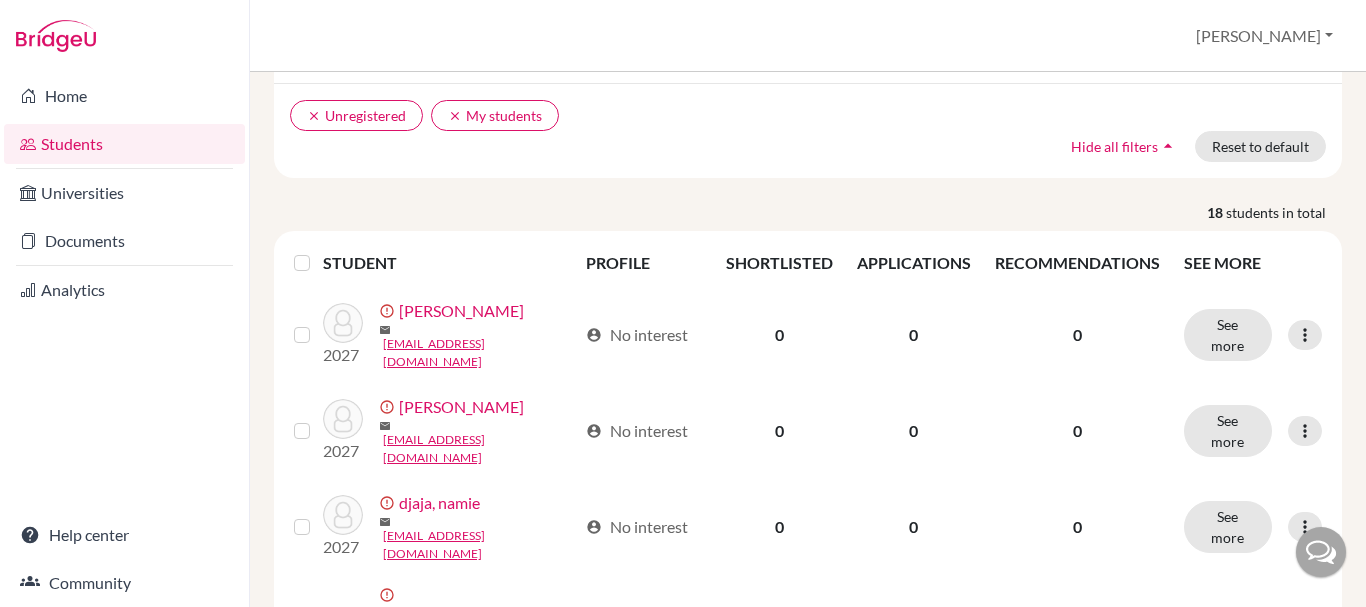 scroll, scrollTop: 154, scrollLeft: 0, axis: vertical 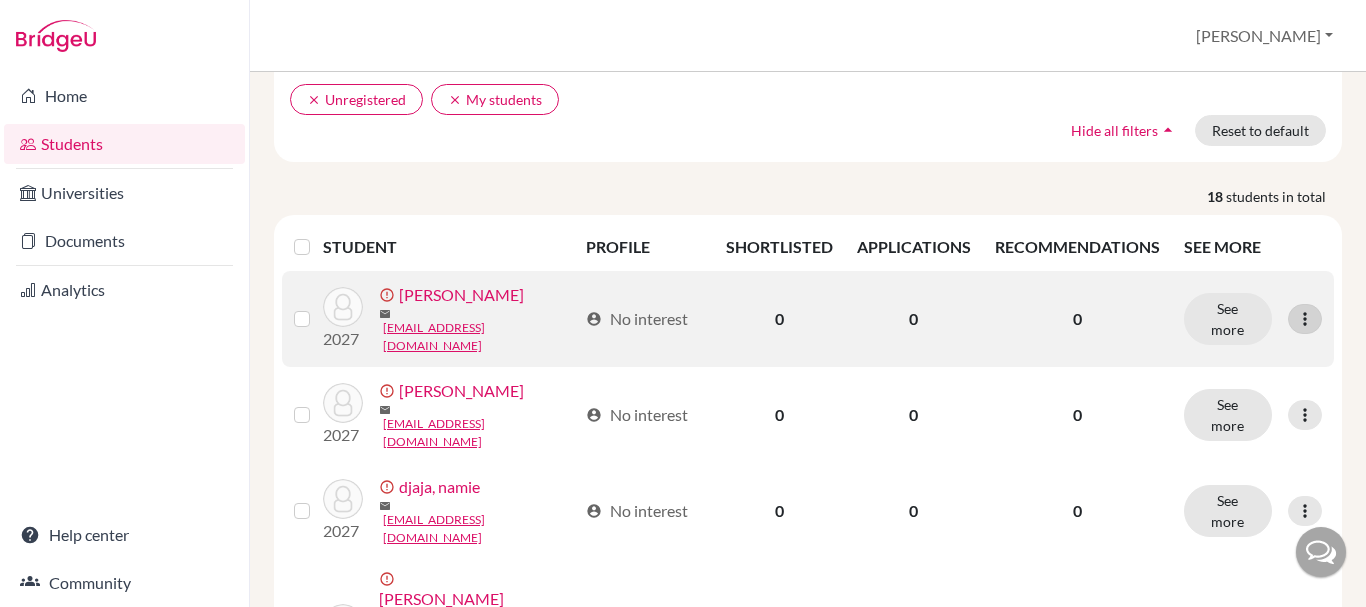 click at bounding box center [1305, 319] 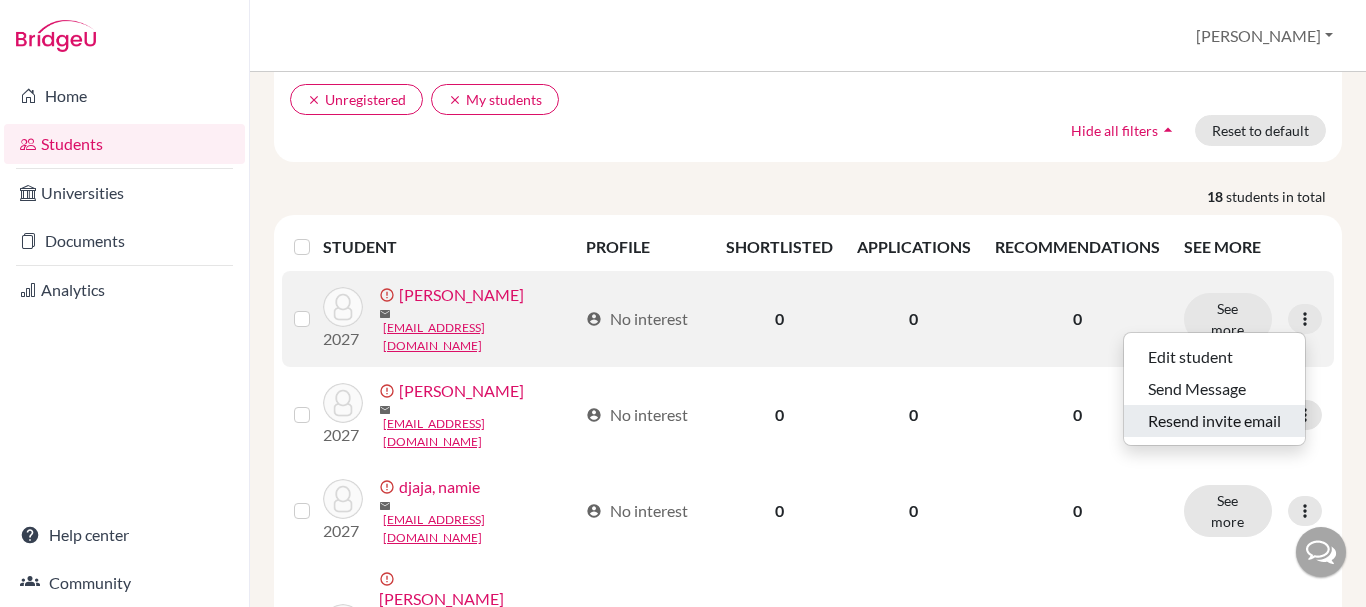 click on "Resend invite email" at bounding box center (1214, 421) 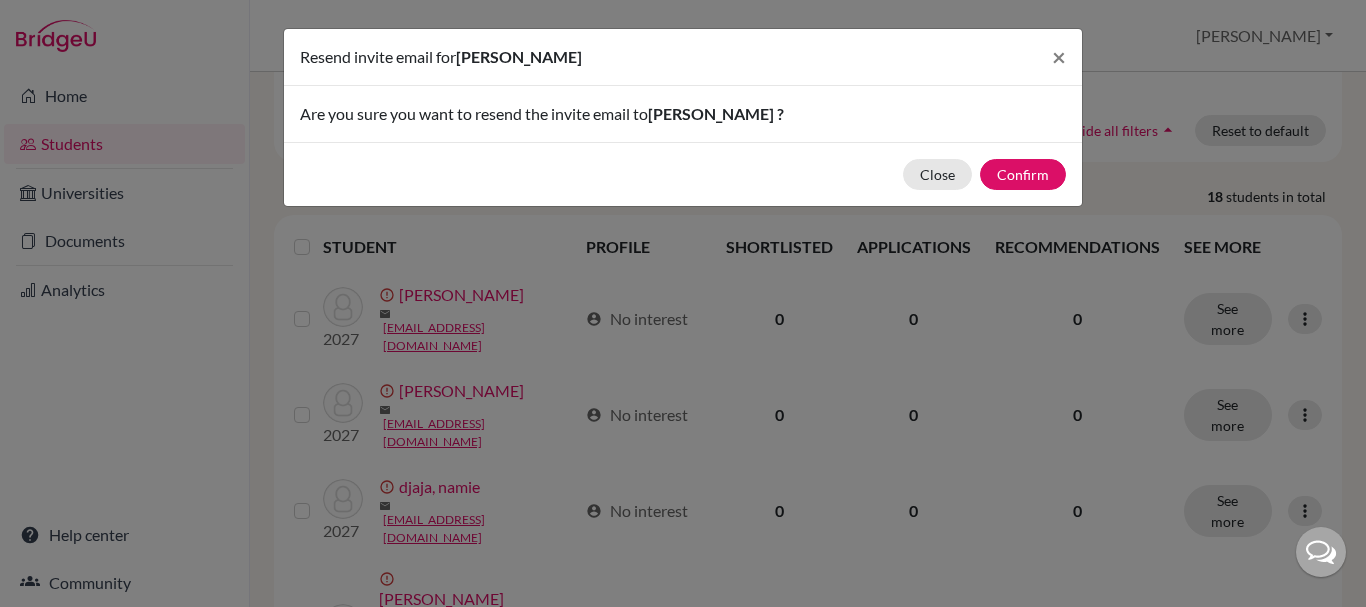 click on "Close Confirm" at bounding box center (683, 174) 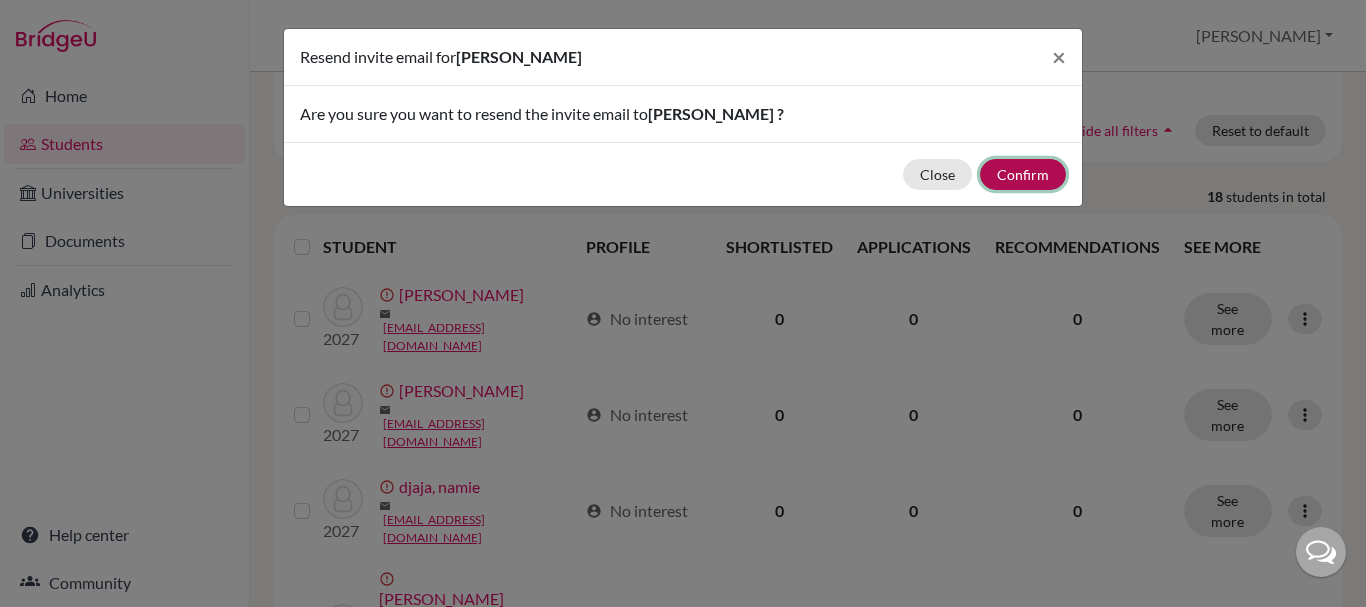 click on "Confirm" at bounding box center (1023, 174) 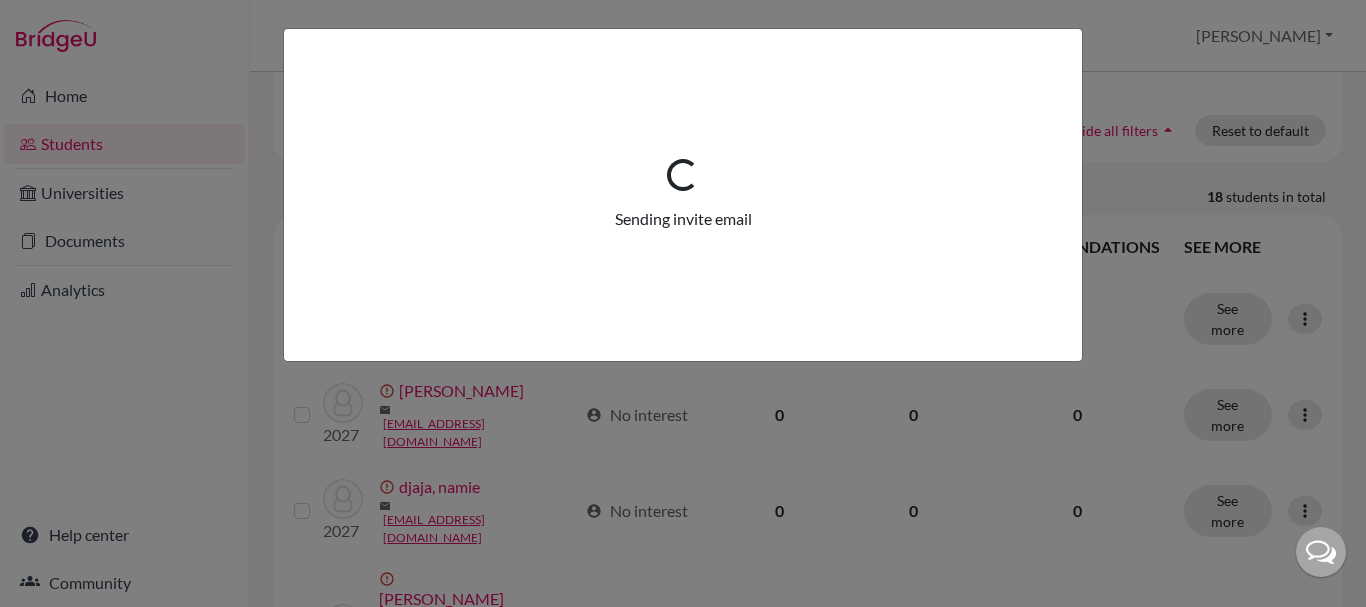scroll, scrollTop: 225, scrollLeft: 0, axis: vertical 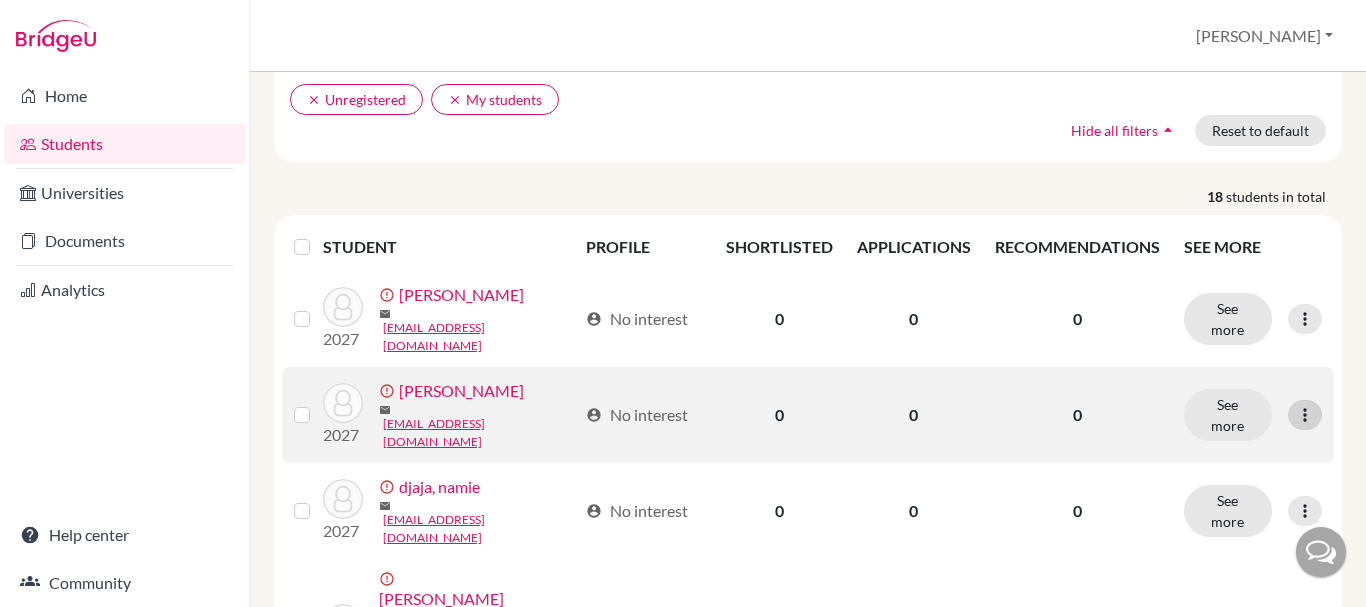 click at bounding box center [1305, 415] 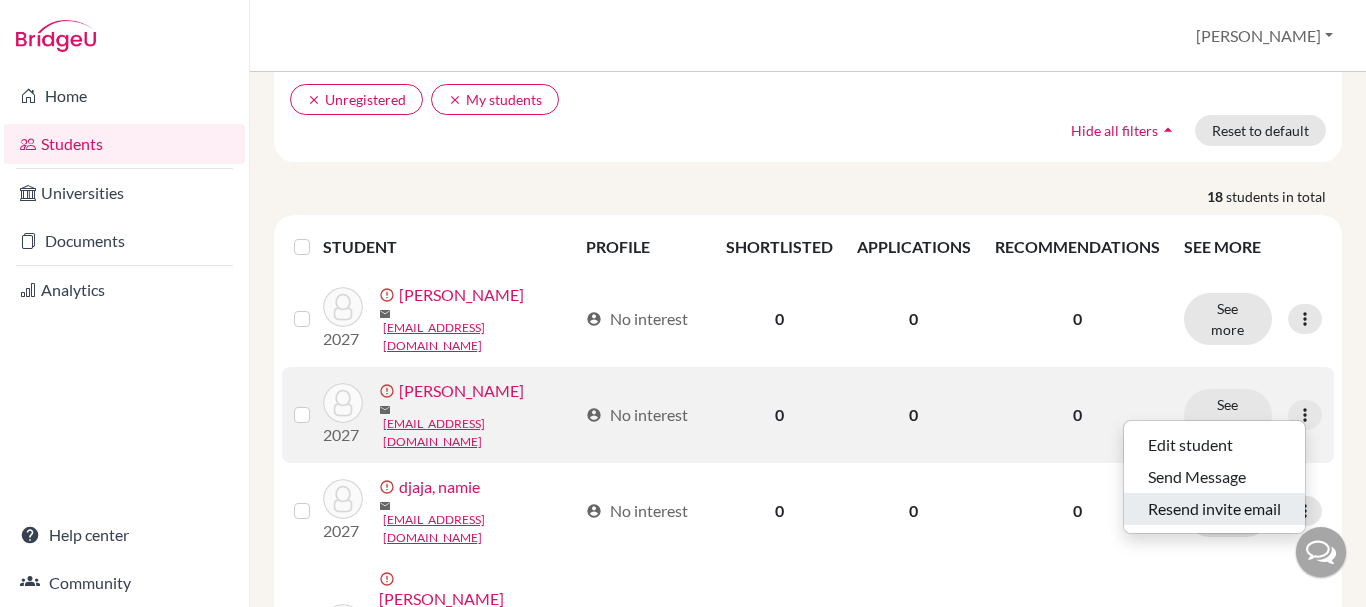 click on "Resend invite email" at bounding box center [1214, 509] 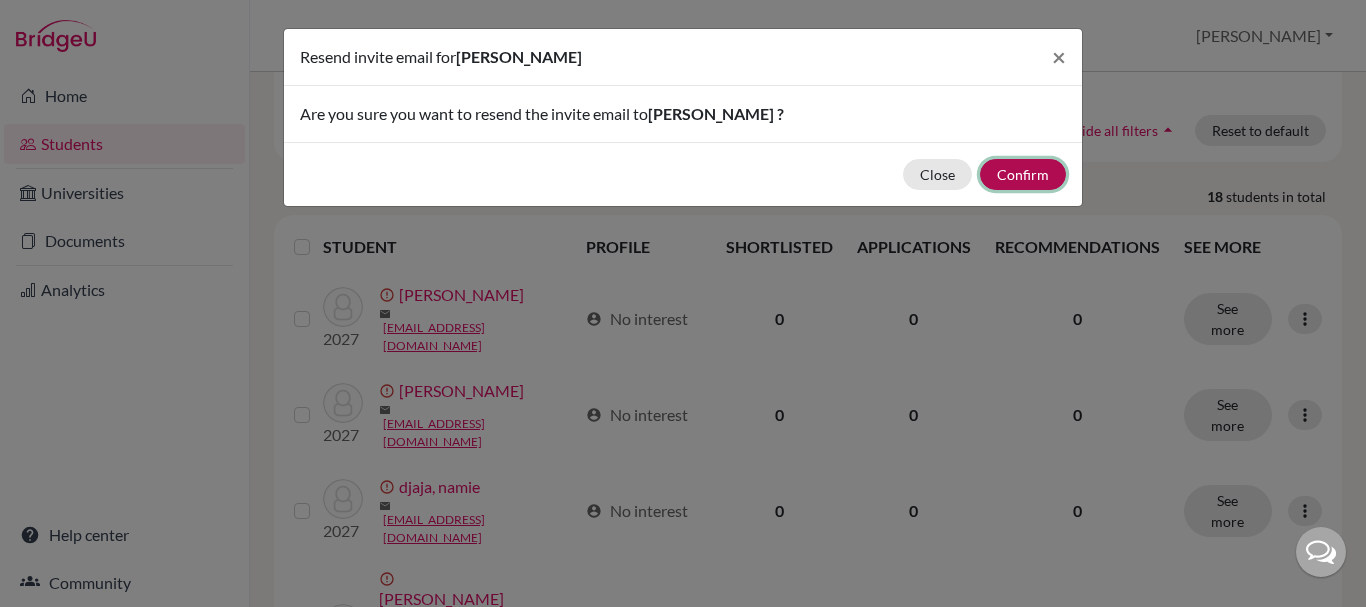 click on "Confirm" at bounding box center (1023, 174) 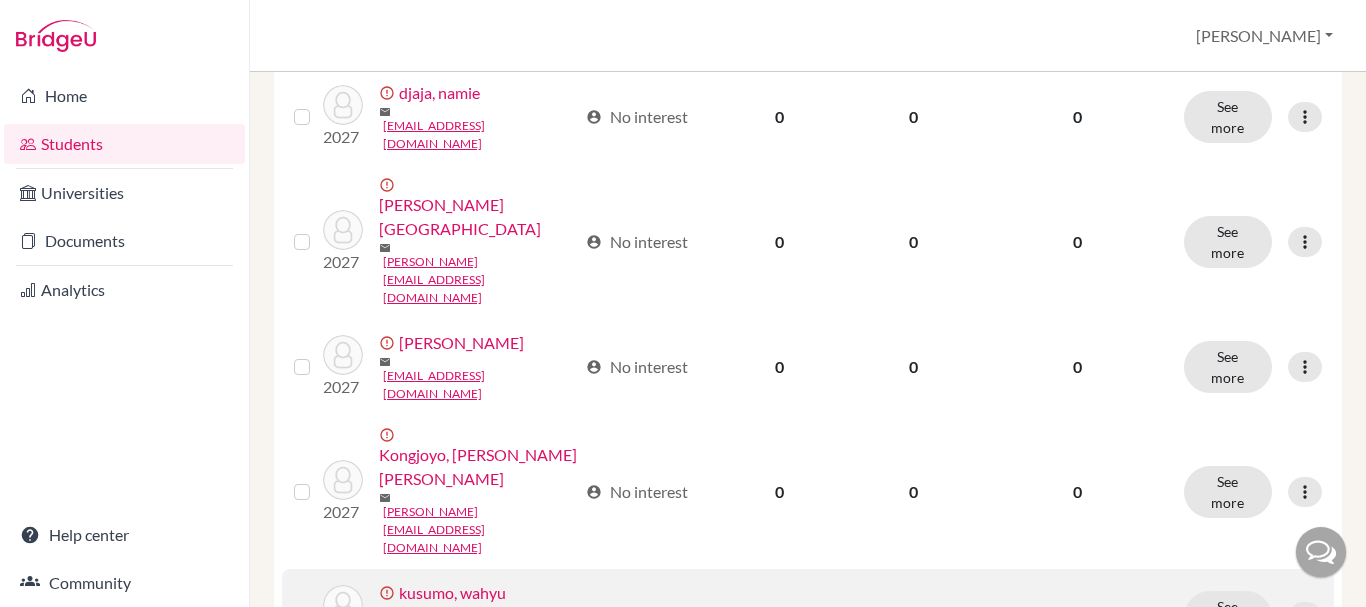 scroll, scrollTop: 620, scrollLeft: 0, axis: vertical 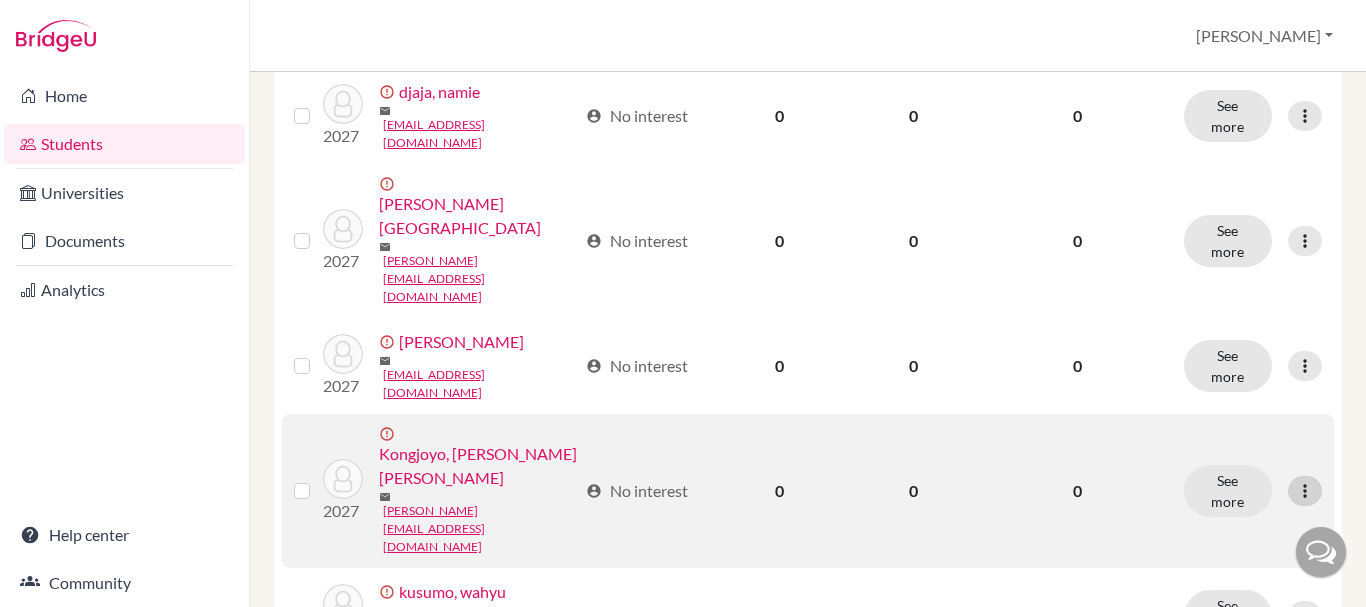 click at bounding box center [1305, 491] 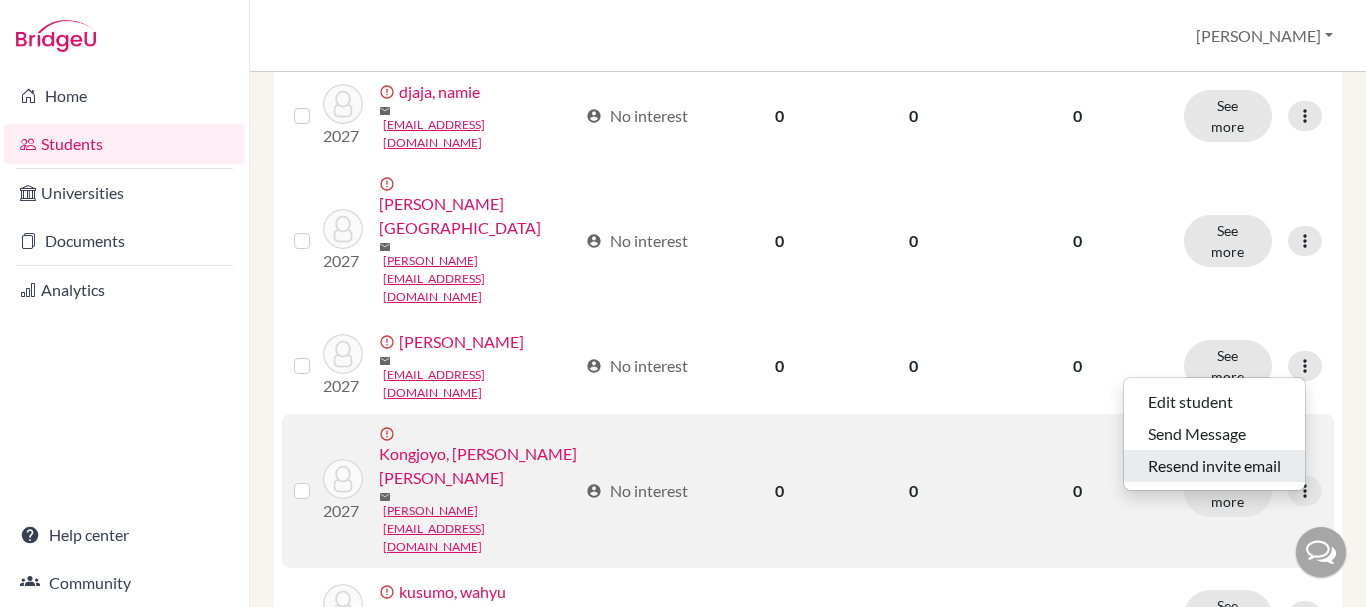 click on "Resend invite email" at bounding box center (1214, 466) 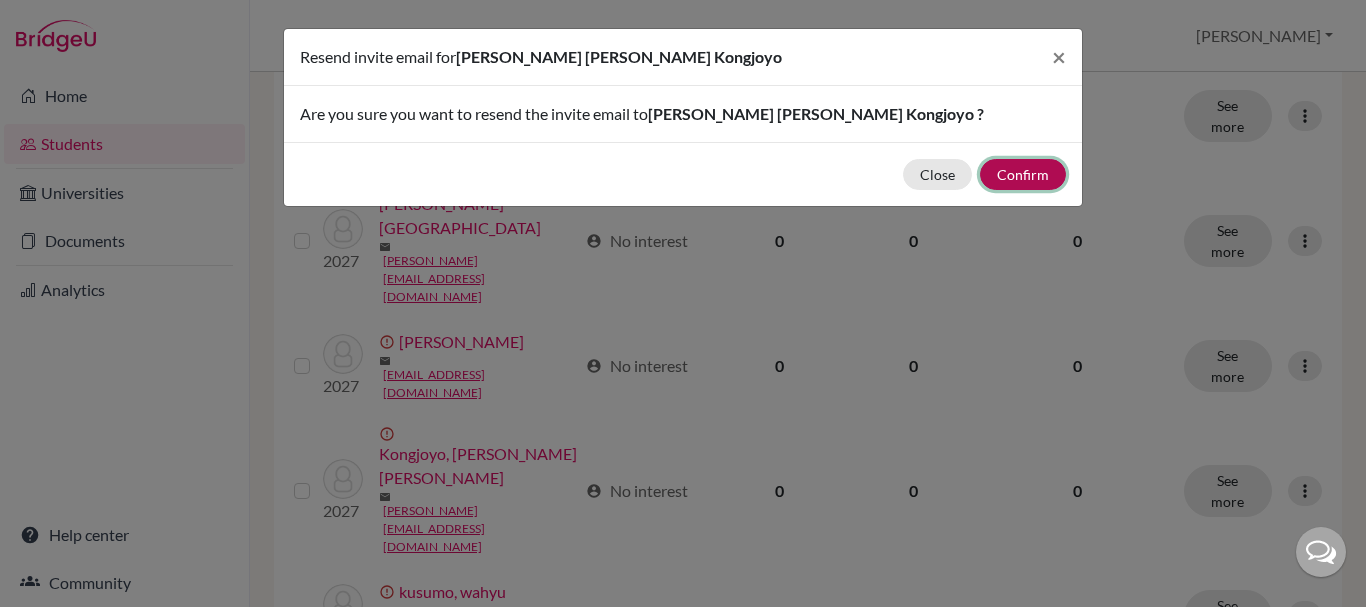 click on "Confirm" at bounding box center [1023, 174] 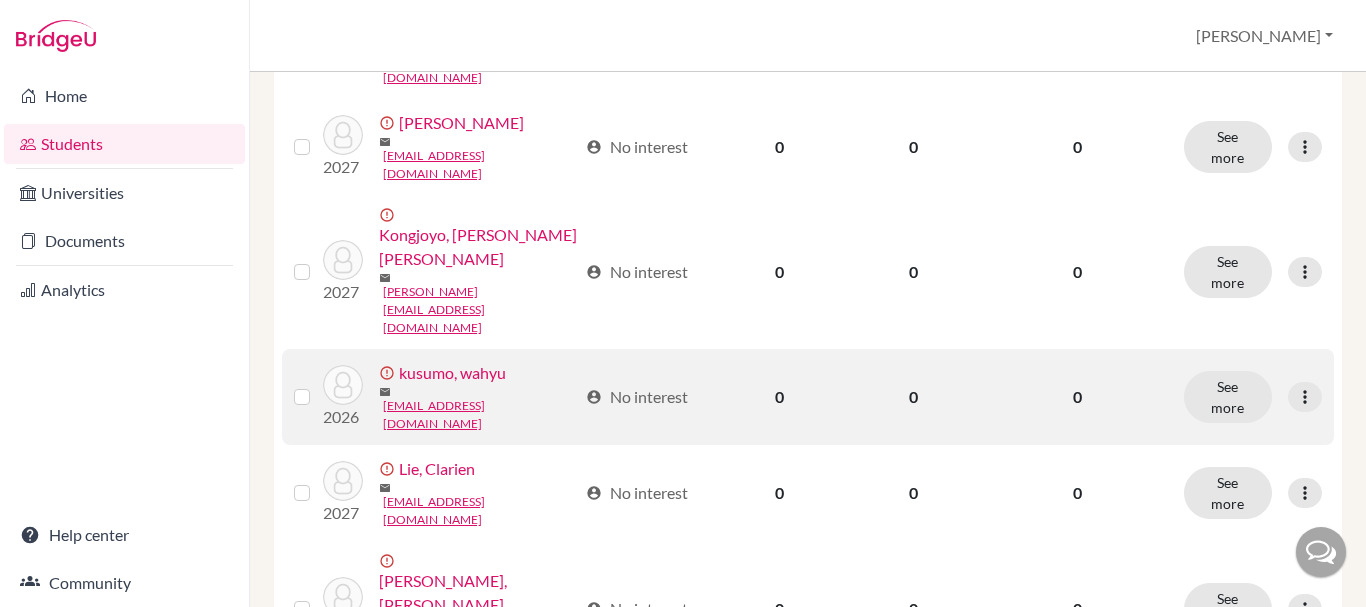 scroll, scrollTop: 840, scrollLeft: 0, axis: vertical 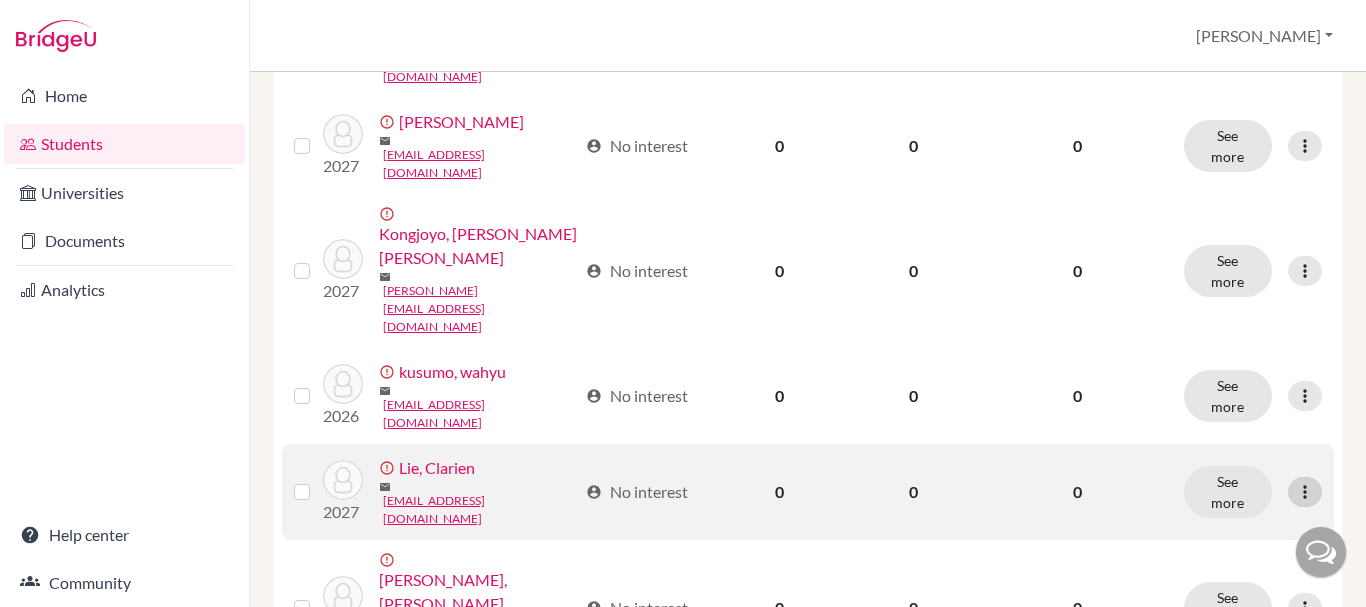 click at bounding box center (1305, 492) 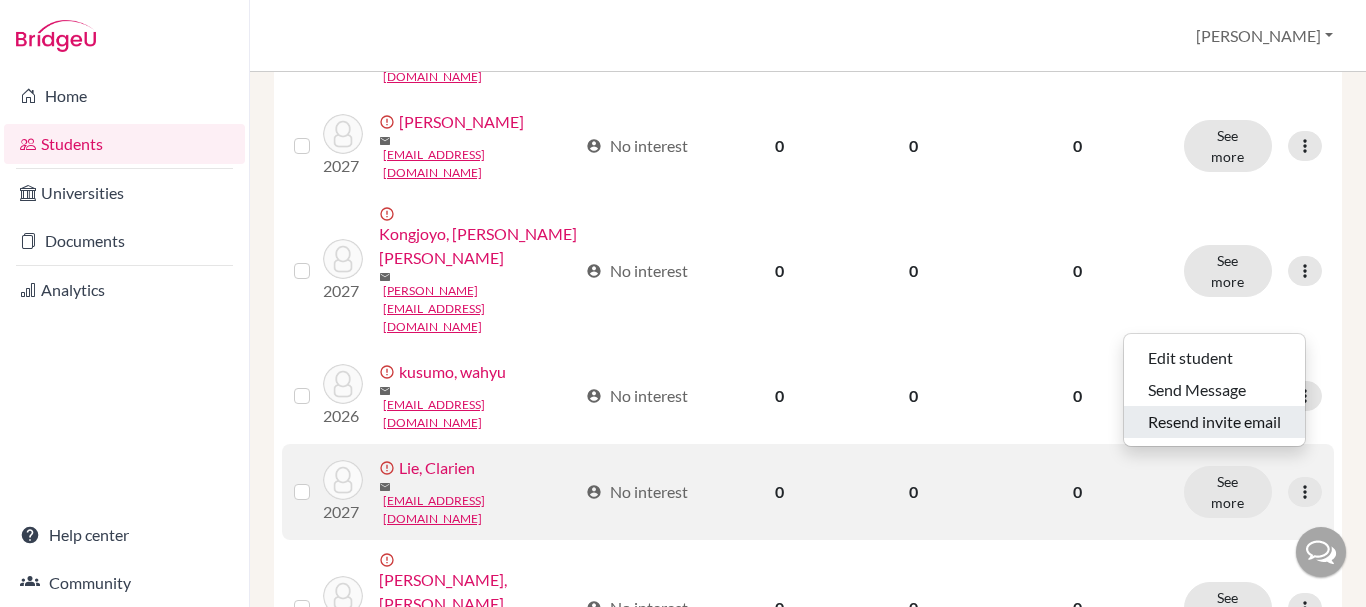 click on "Resend invite email" at bounding box center [1214, 422] 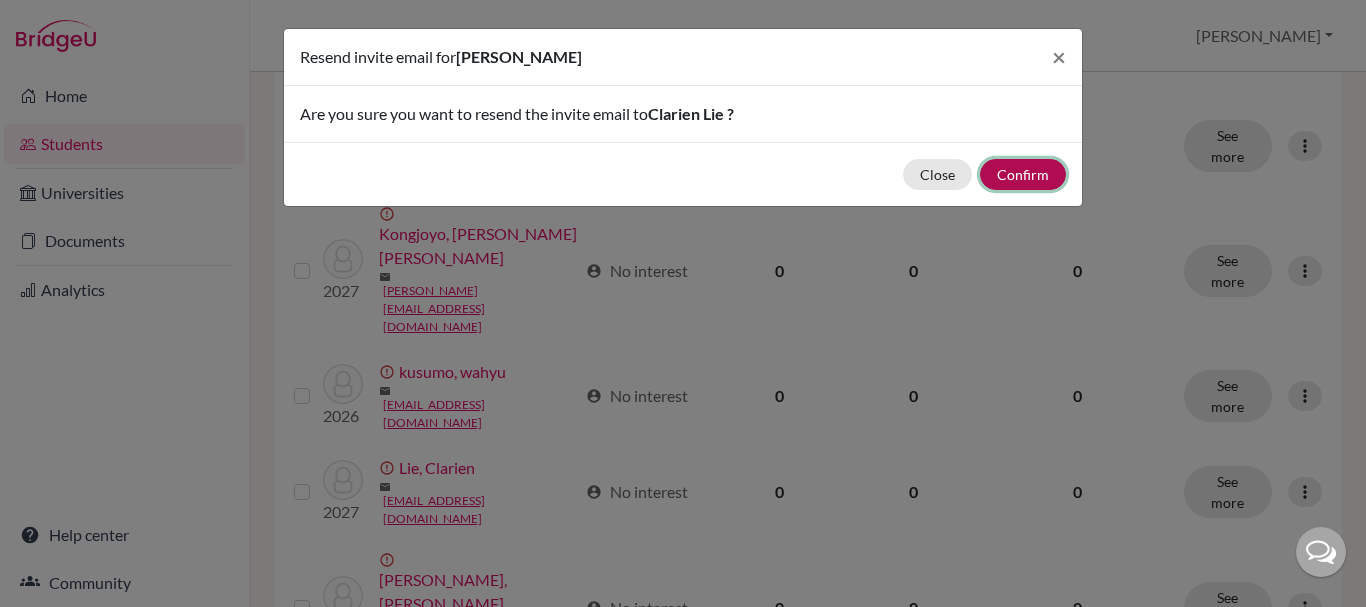 click on "Confirm" at bounding box center [1023, 174] 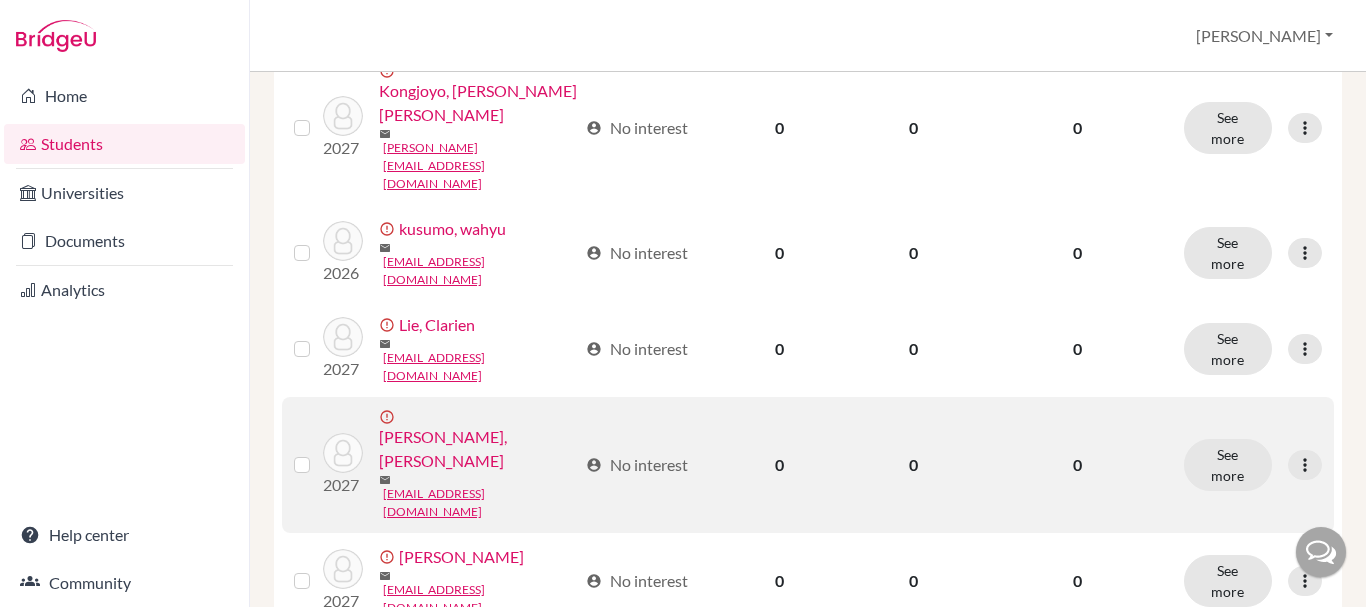 scroll, scrollTop: 984, scrollLeft: 0, axis: vertical 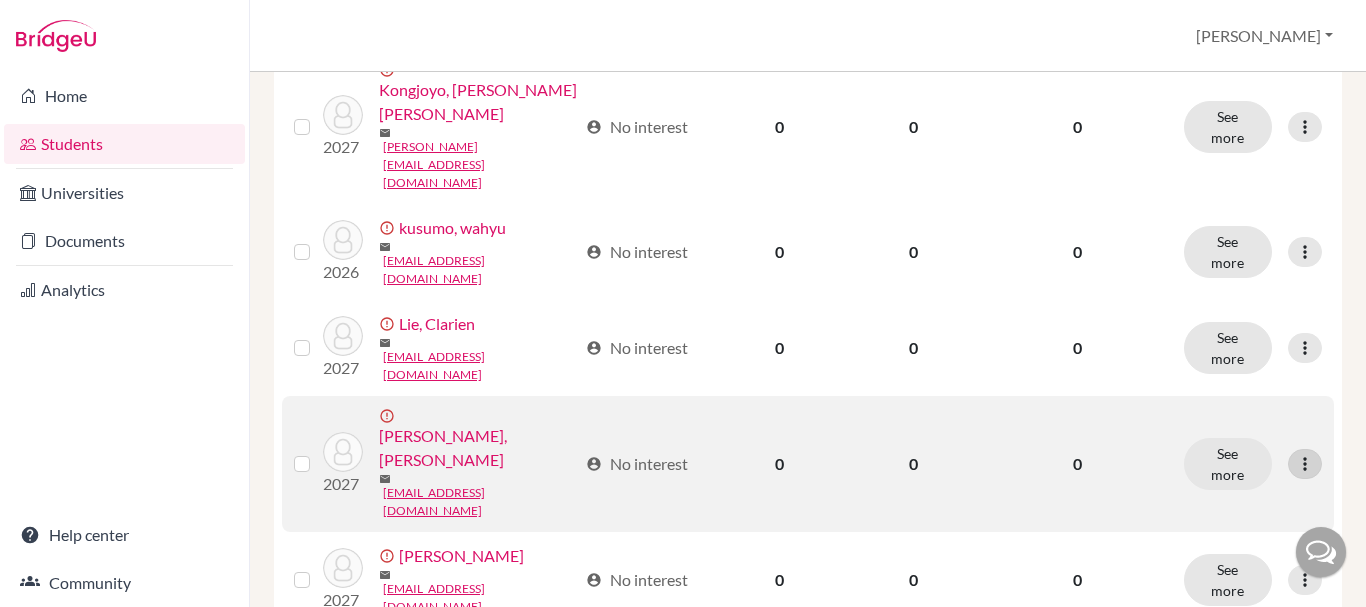 click at bounding box center [1305, 464] 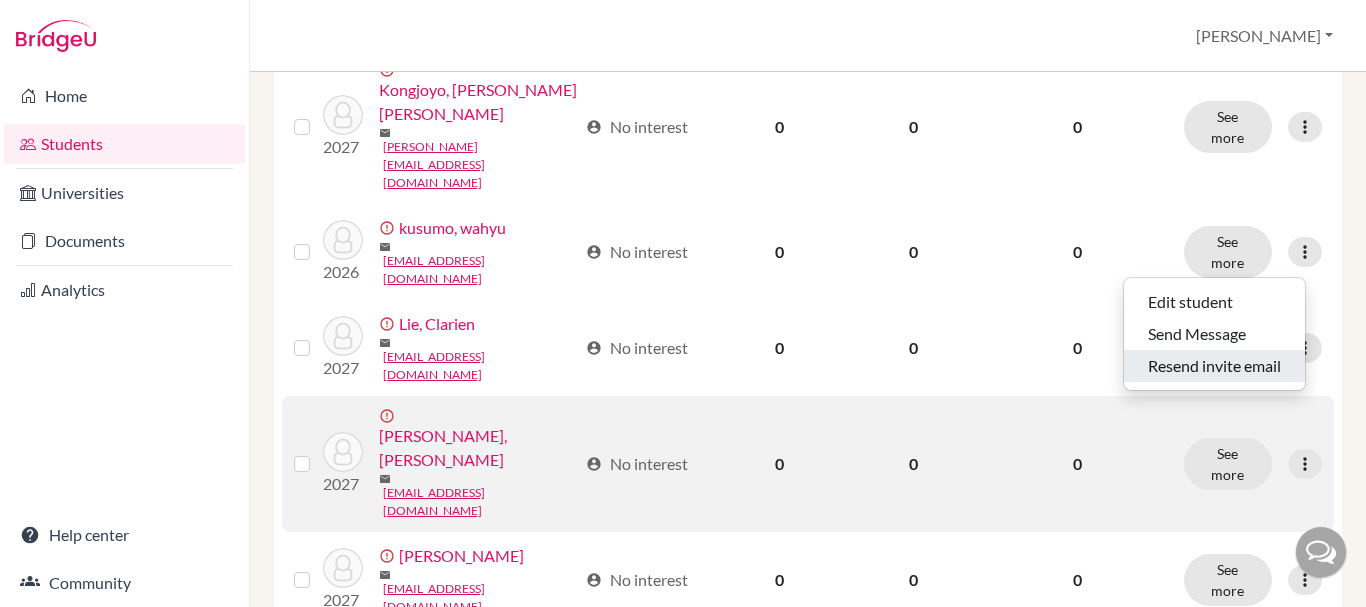 click on "Resend invite email" at bounding box center [1214, 366] 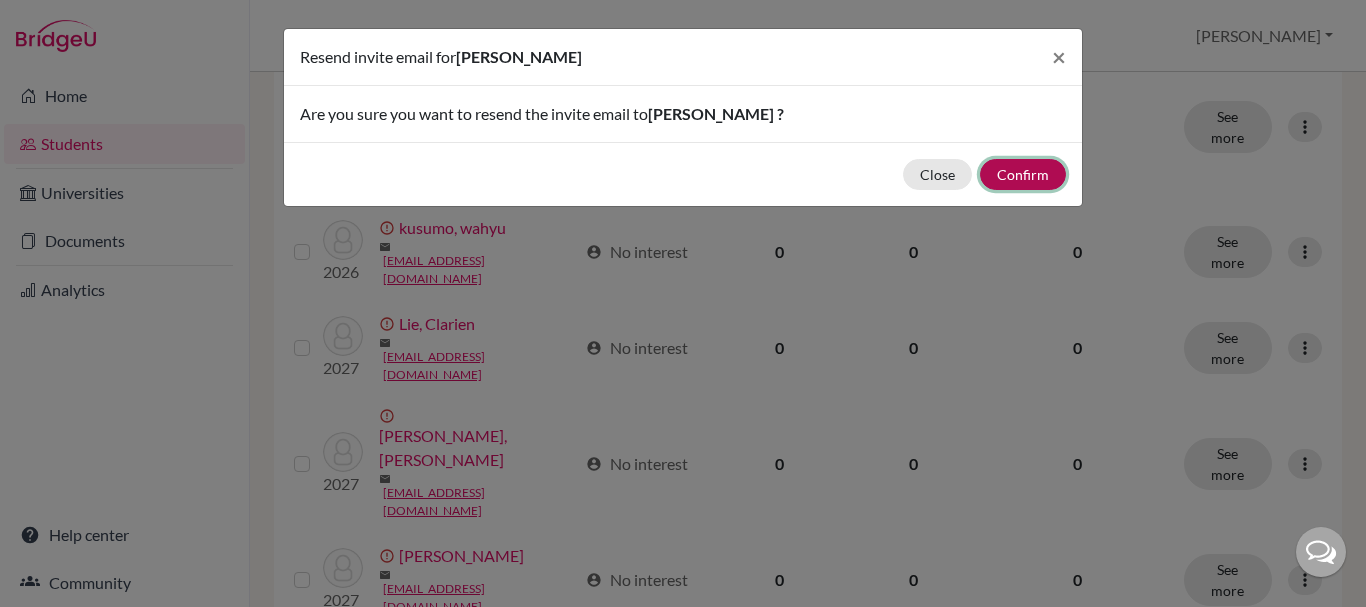 click on "Confirm" at bounding box center [1023, 174] 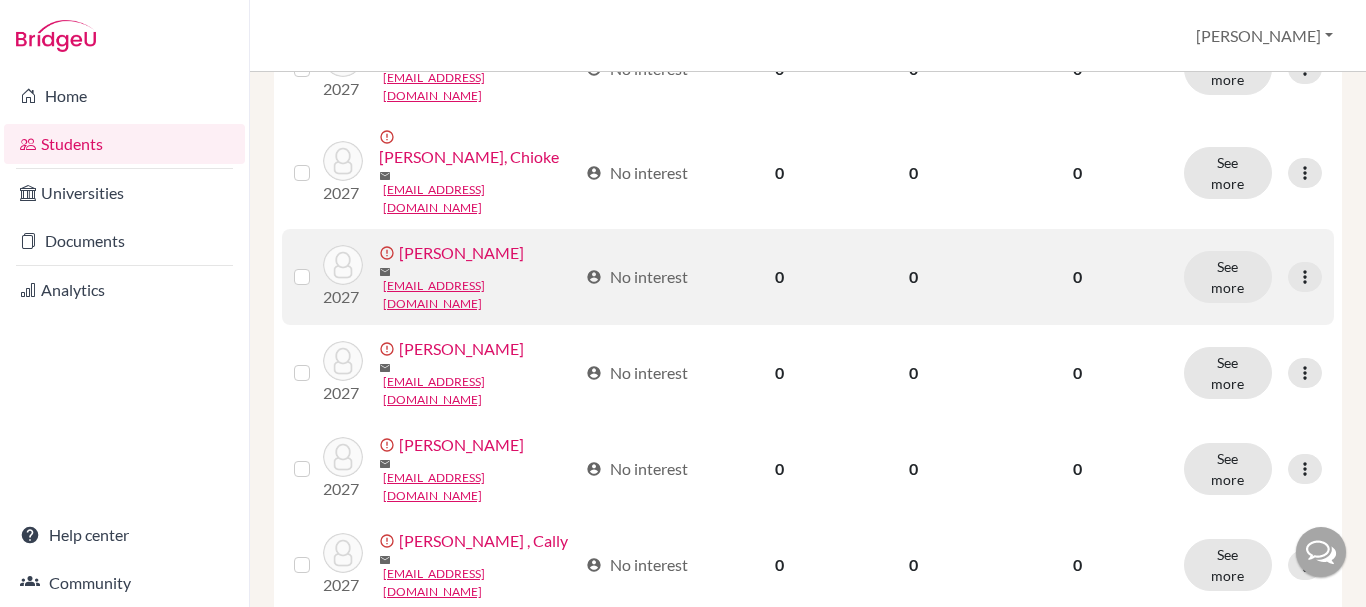 scroll, scrollTop: 1499, scrollLeft: 0, axis: vertical 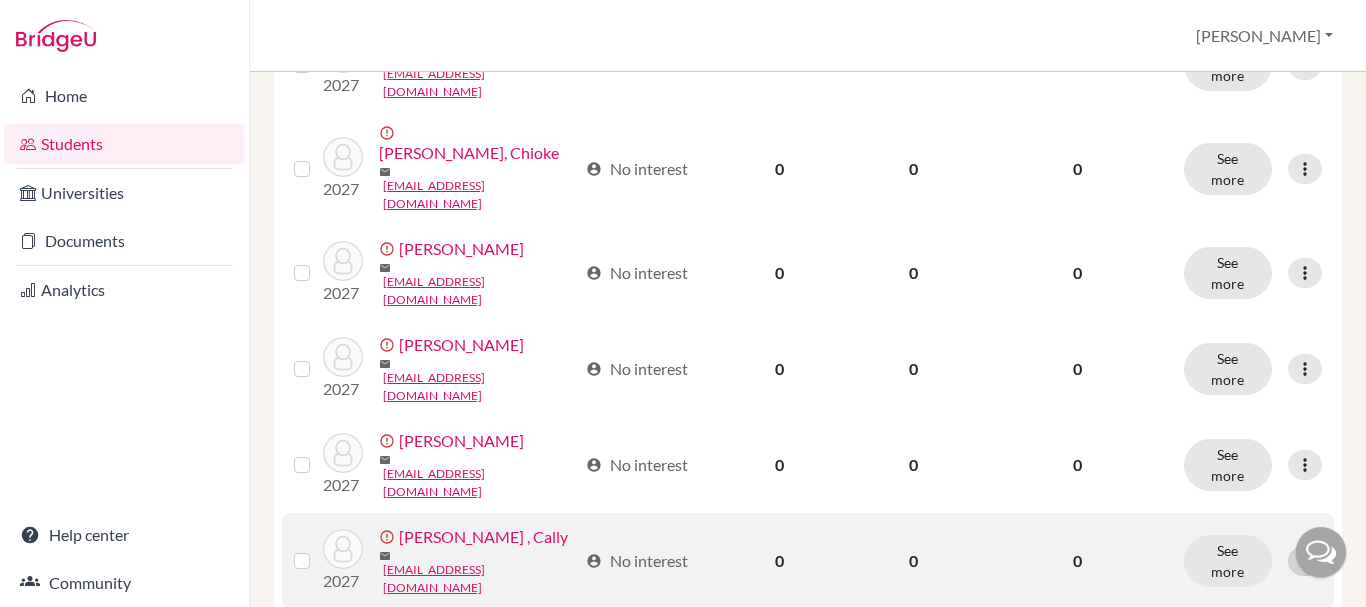 click at bounding box center [1305, 561] 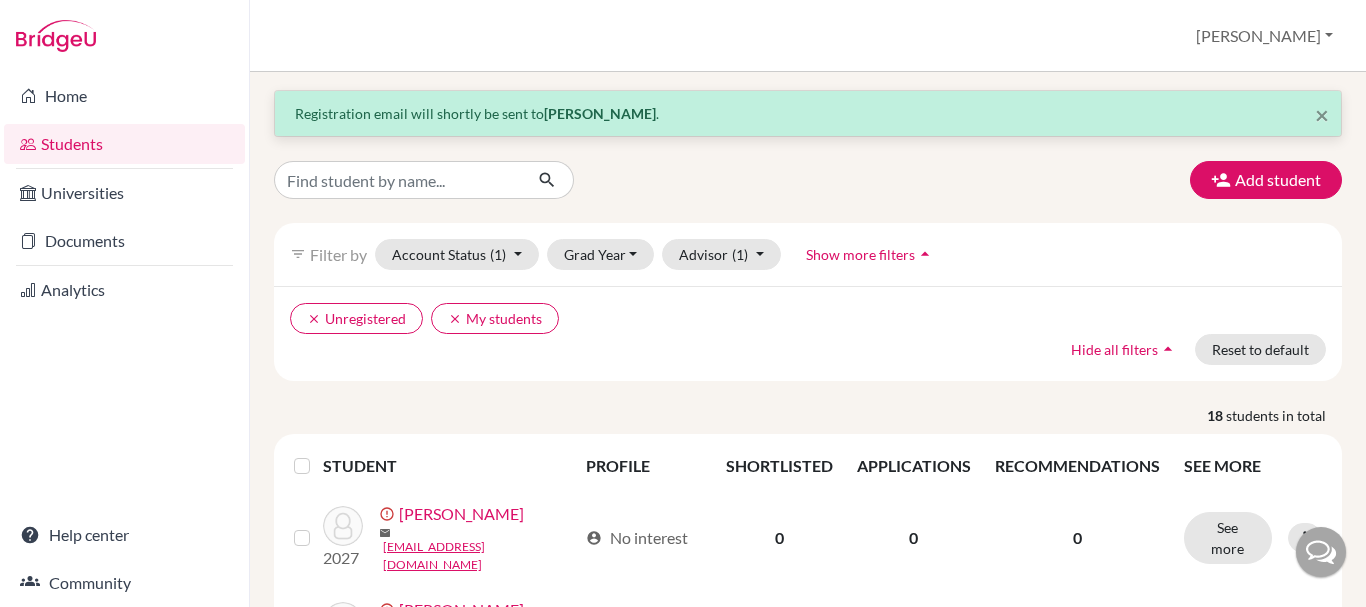 scroll, scrollTop: 5, scrollLeft: 0, axis: vertical 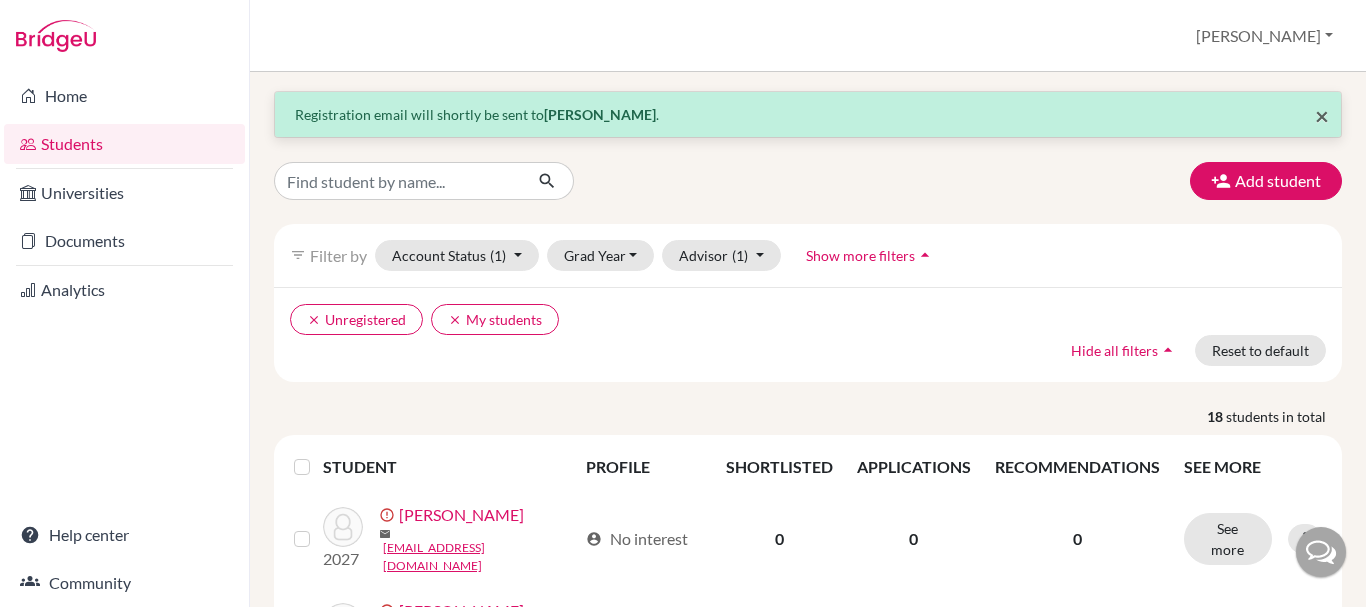 click on "×" at bounding box center [1322, 115] 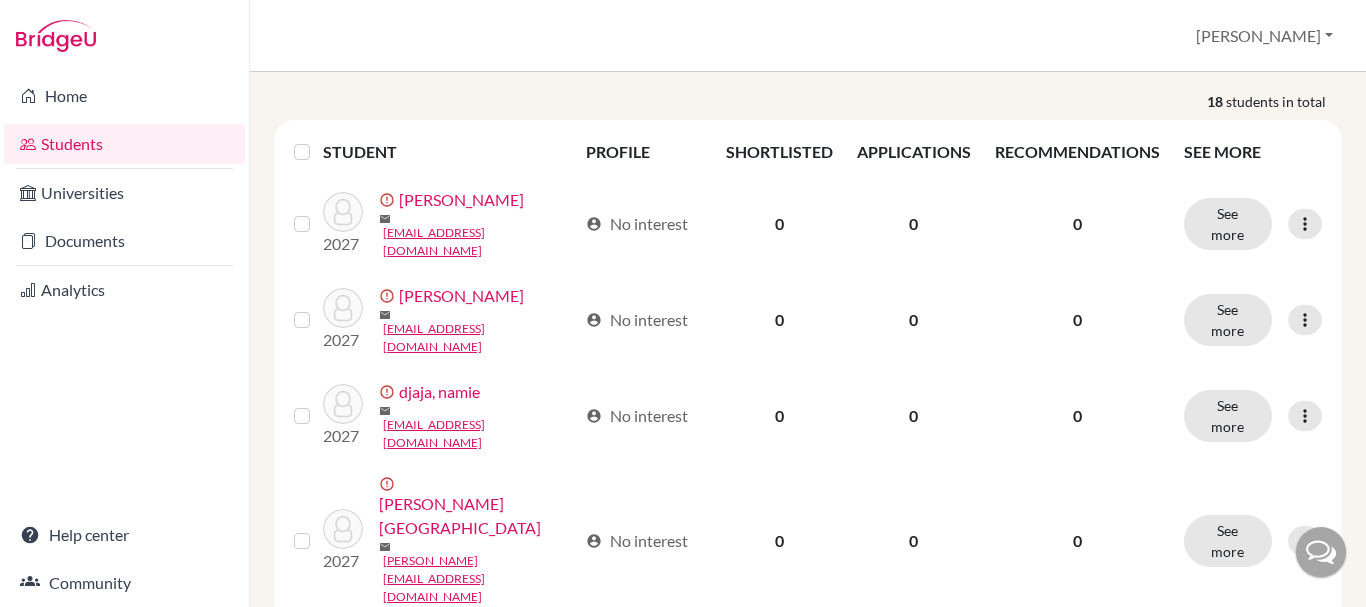 scroll, scrollTop: 0, scrollLeft: 0, axis: both 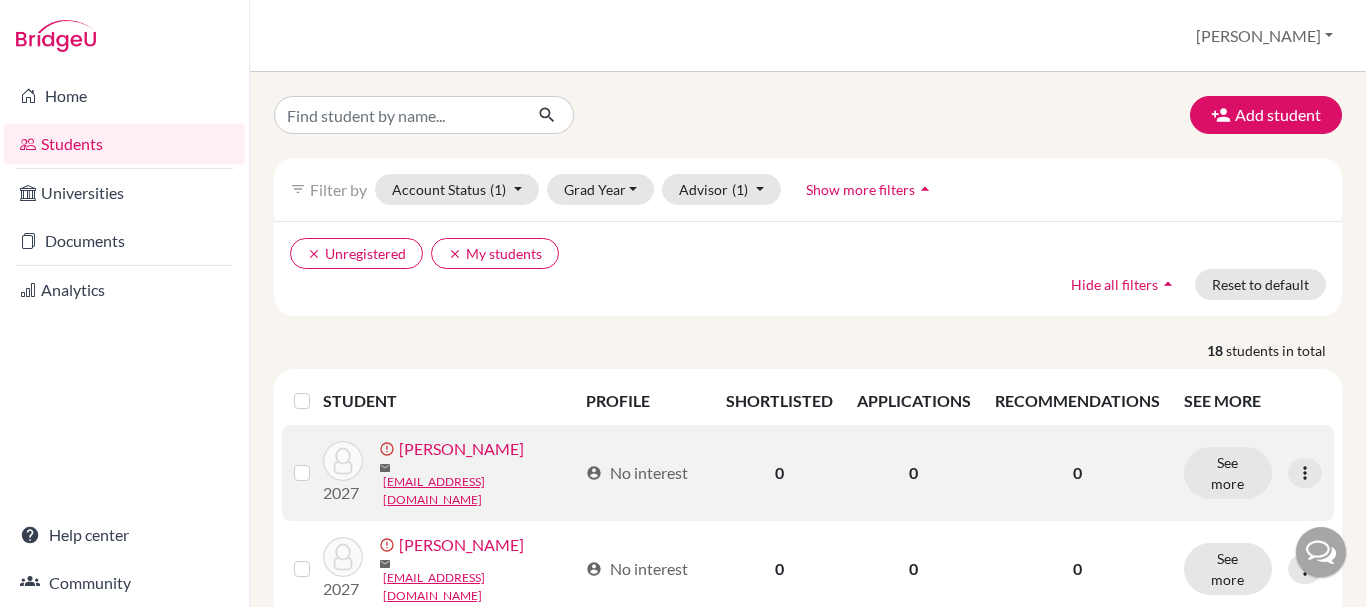 click on "clear Unregistered clear My students" at bounding box center (678, 253) 